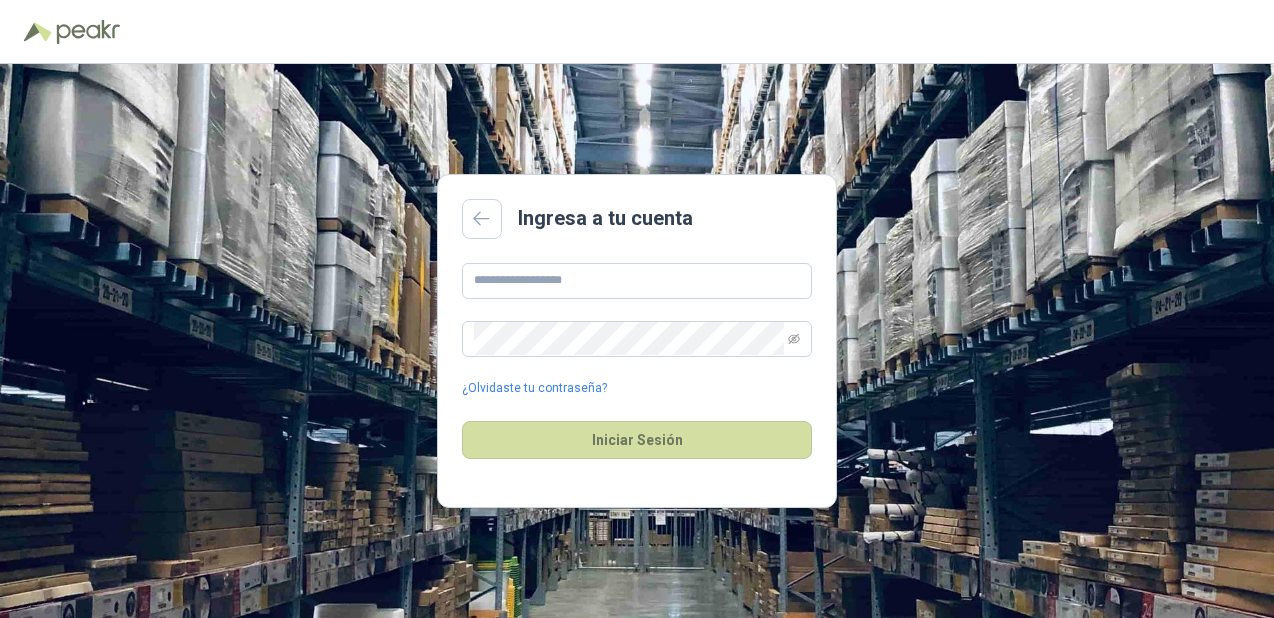 scroll, scrollTop: 0, scrollLeft: 0, axis: both 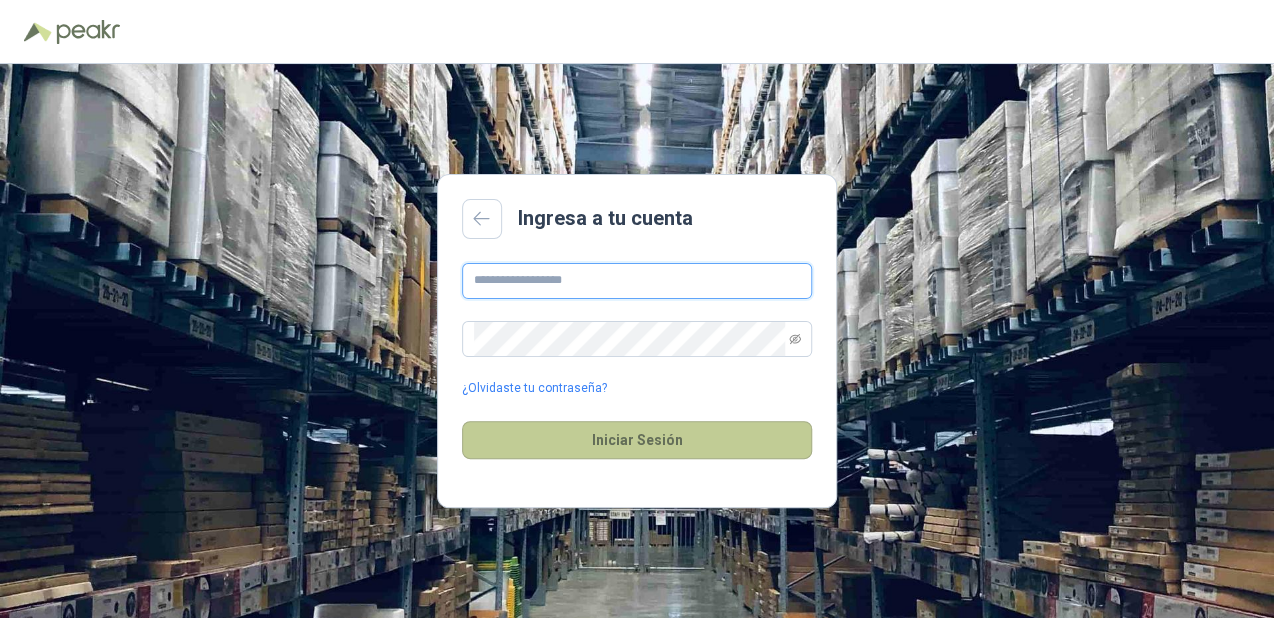 type on "**********" 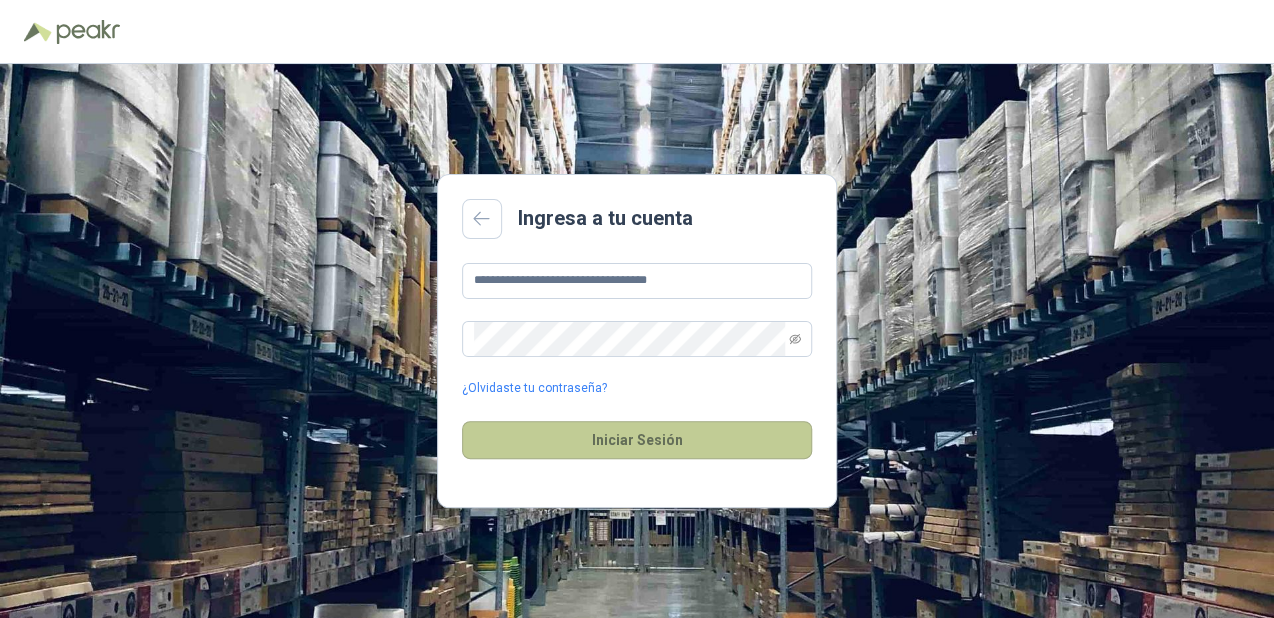 click on "Iniciar Sesión" at bounding box center [637, 440] 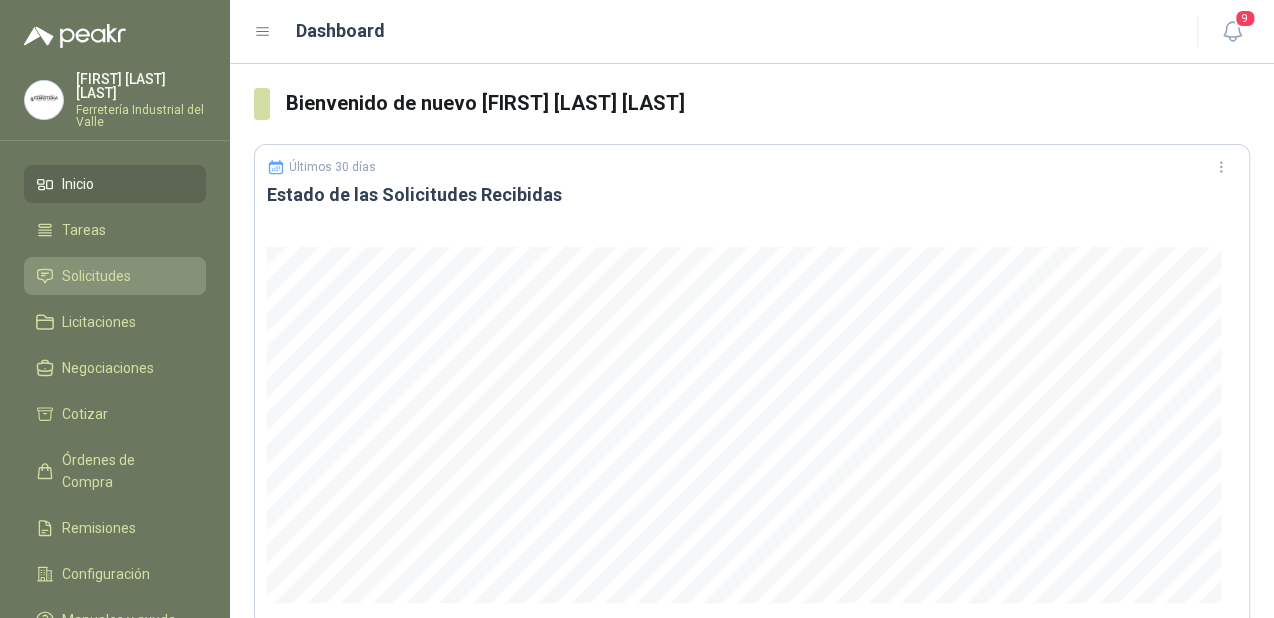 click on "Solicitudes" at bounding box center [115, 276] 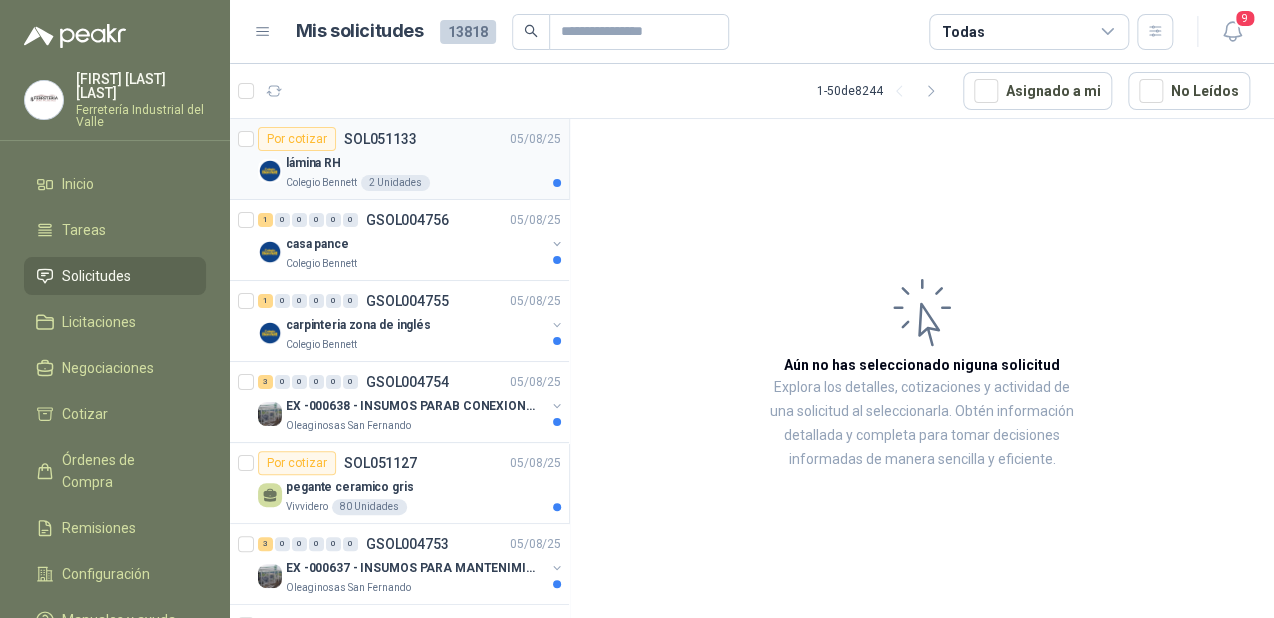 click on "lámina RH" at bounding box center (423, 163) 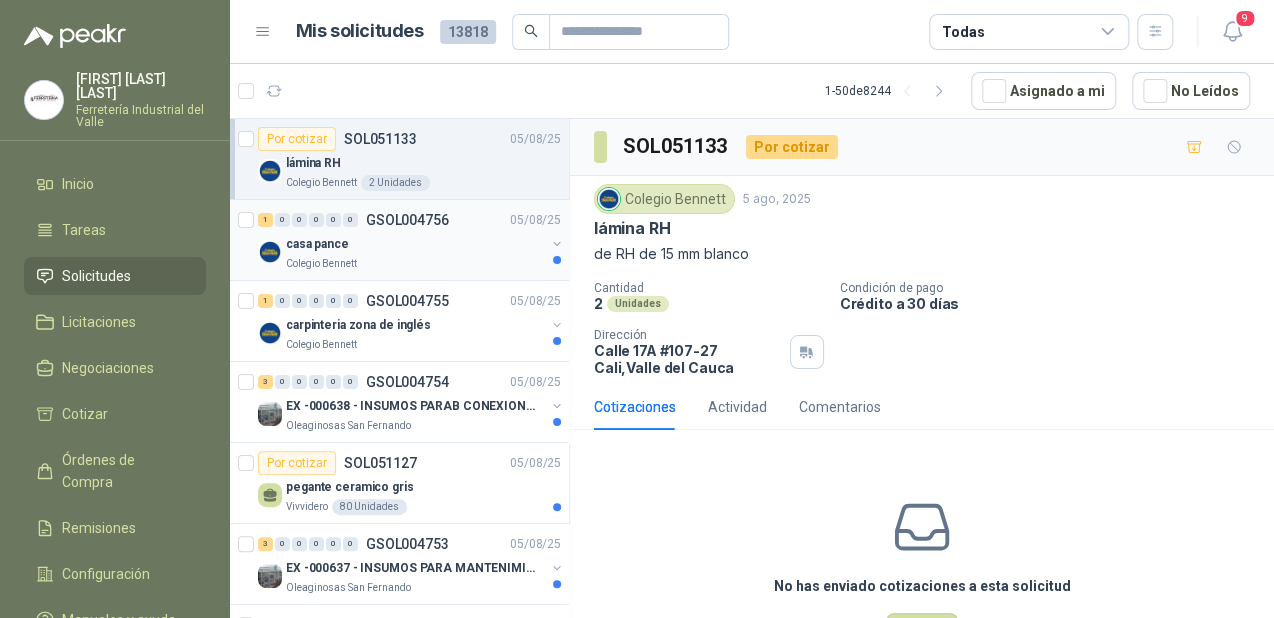 click on "casa pance" at bounding box center (415, 244) 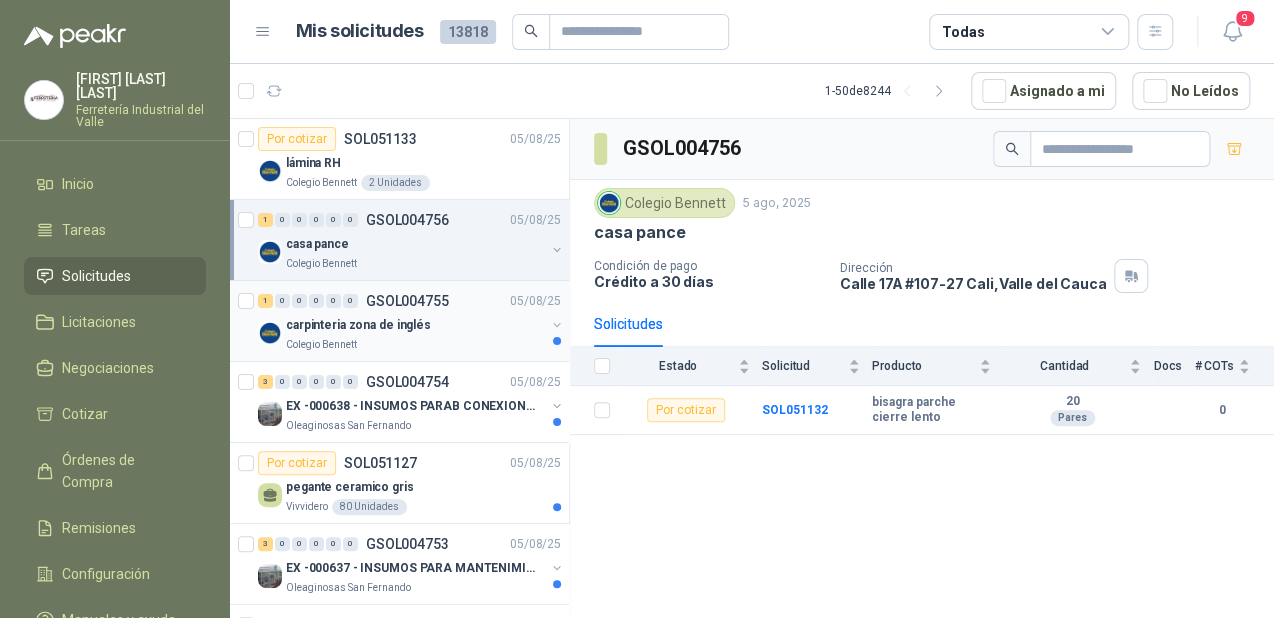 click on "carpinteria zona de inglés" at bounding box center (415, 325) 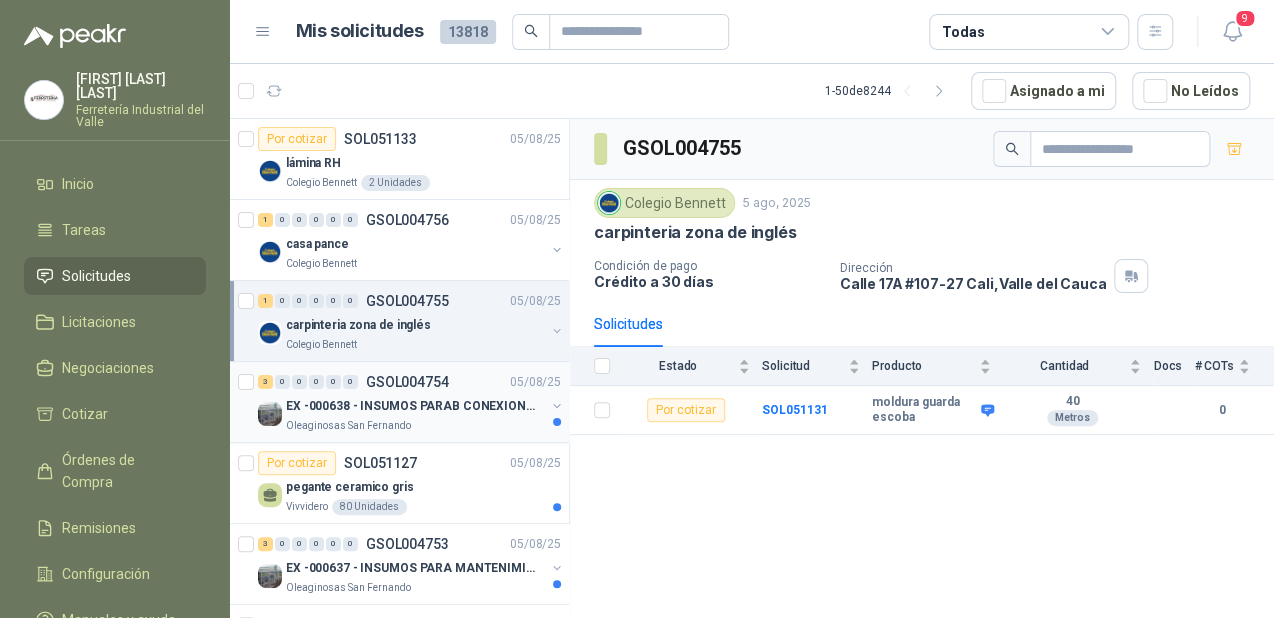 click on "EX -000638 - INSUMOS PARAB CONEXION DE TUBERIA Y A" at bounding box center (410, 406) 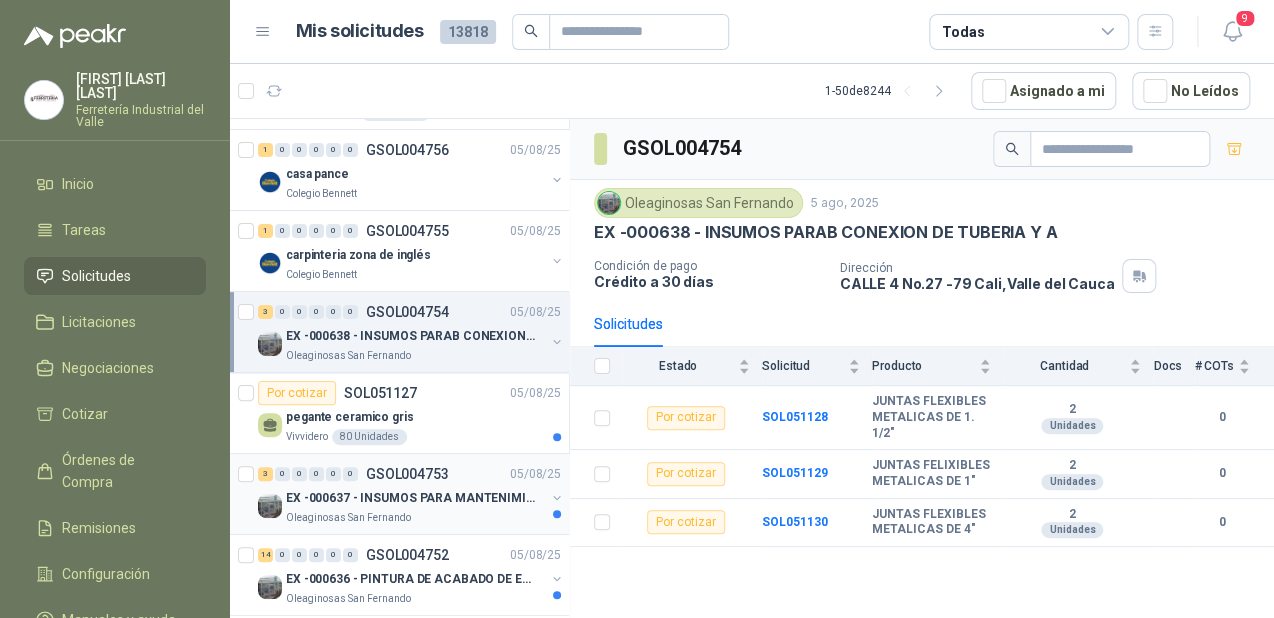 scroll, scrollTop: 160, scrollLeft: 0, axis: vertical 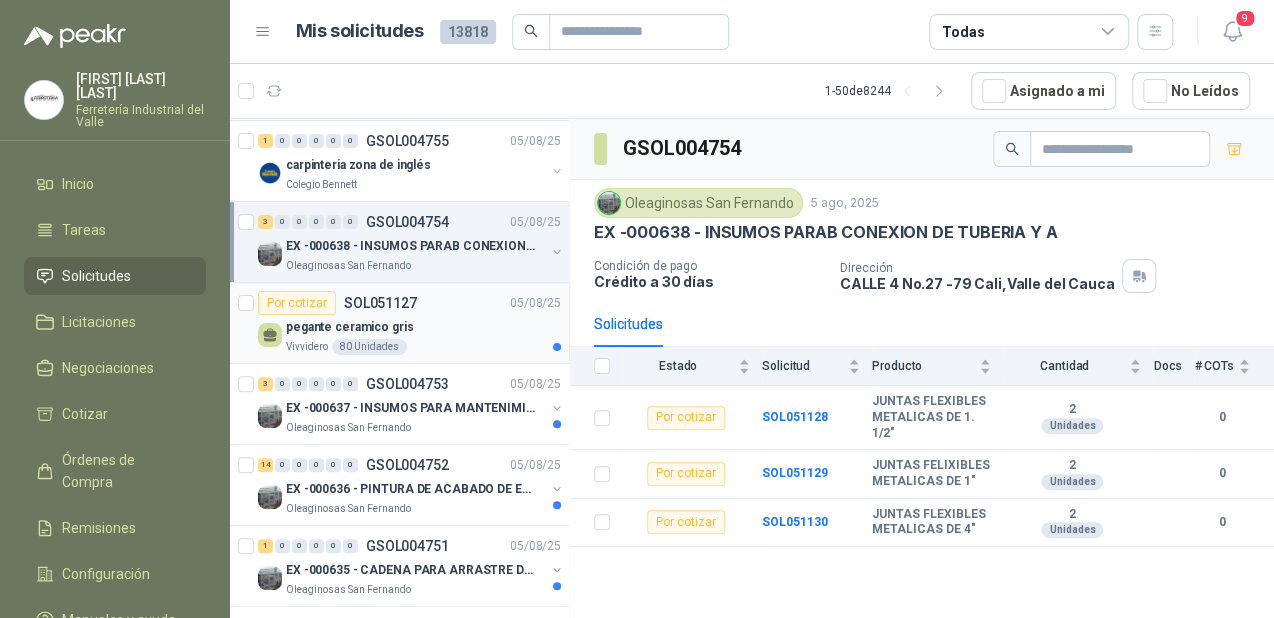 click on "pegante  ceramico gris" at bounding box center (423, 327) 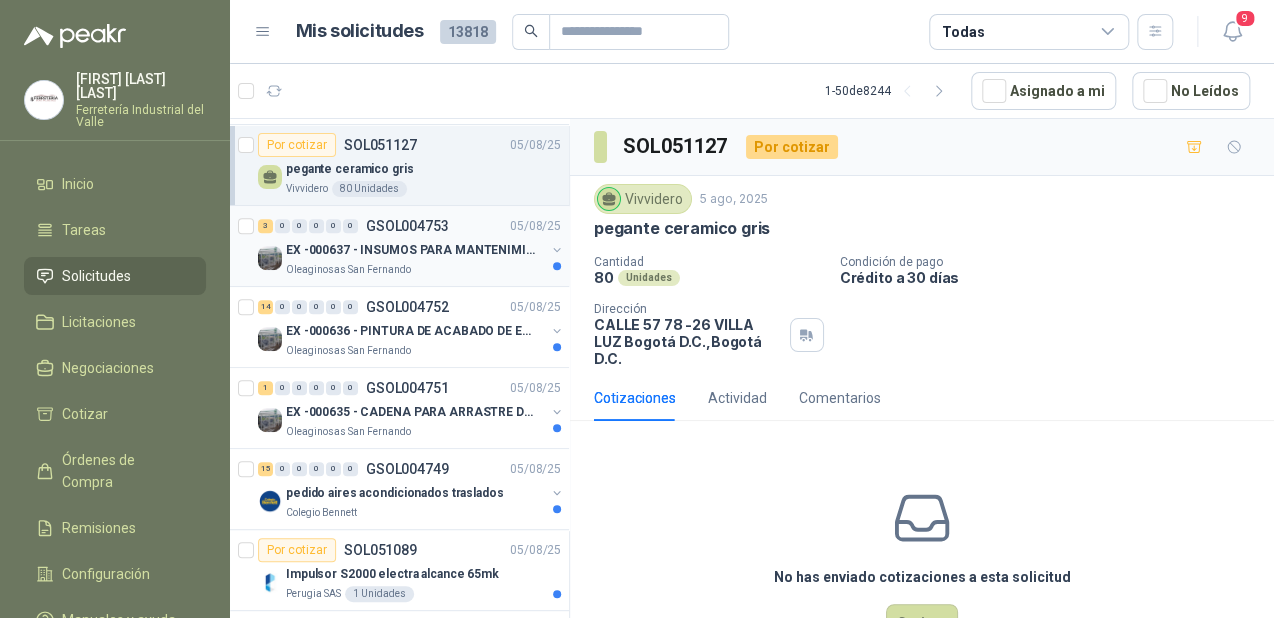 scroll, scrollTop: 320, scrollLeft: 0, axis: vertical 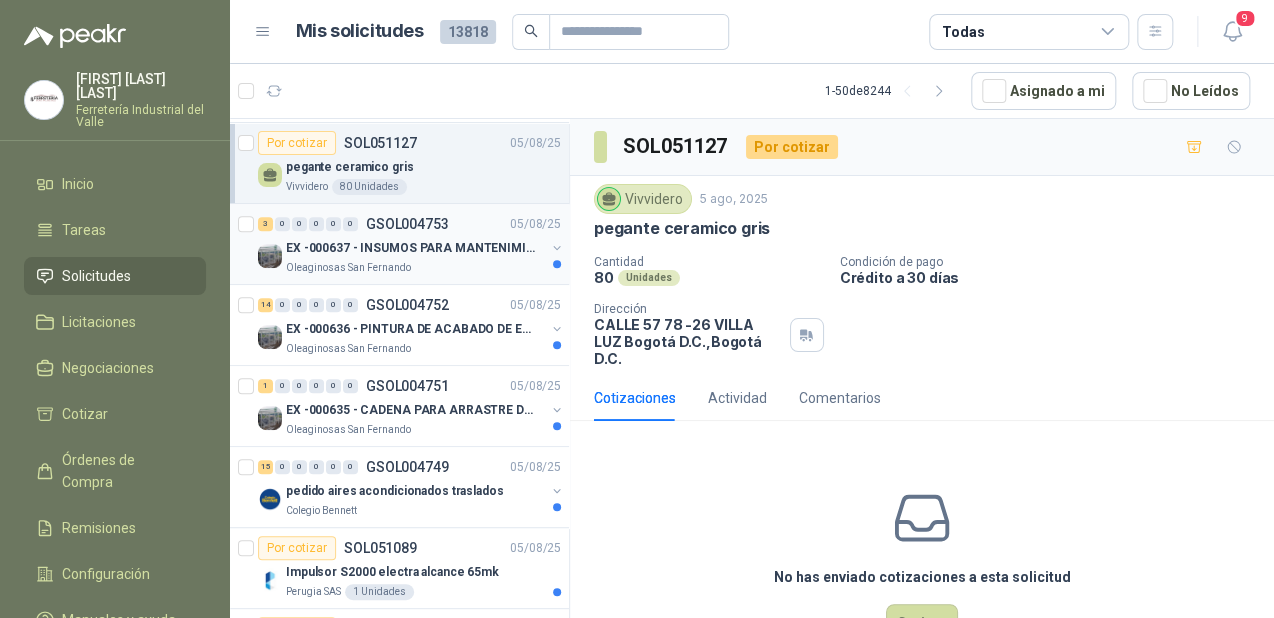 click on "EX -000637 - INSUMOS PARA MANTENIMINENTO MECANICO" at bounding box center [410, 248] 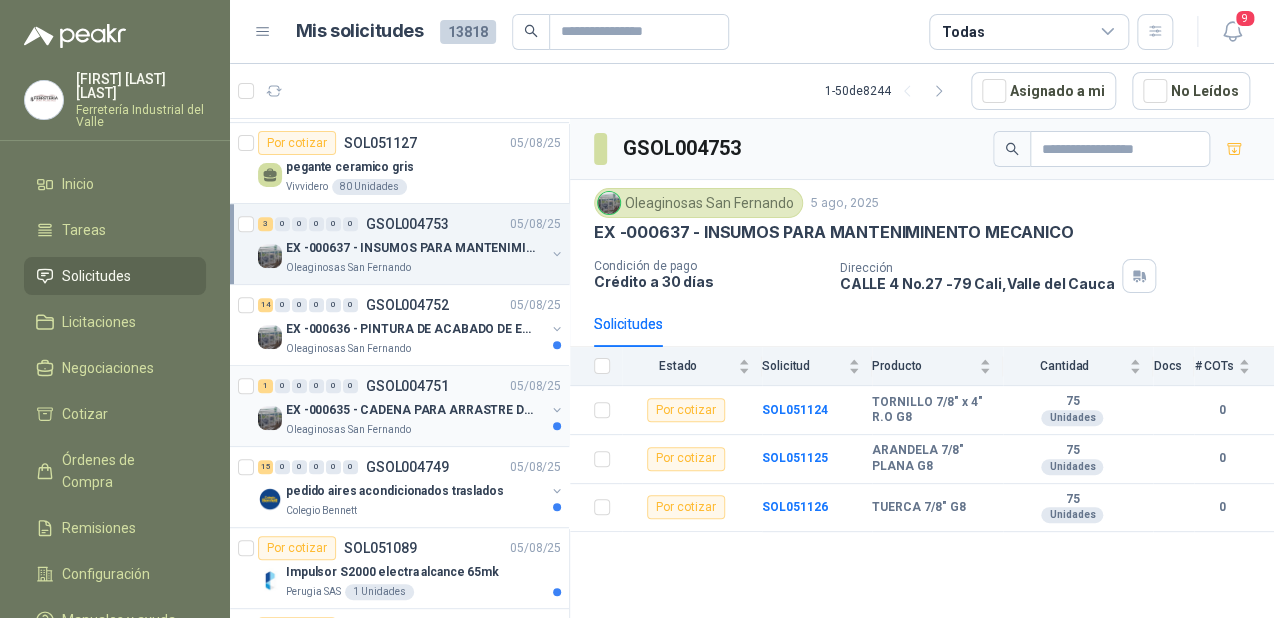 click on "EX -000635 - CADENA PARA ARRASTRE DE CANASTAS DE E" at bounding box center [410, 410] 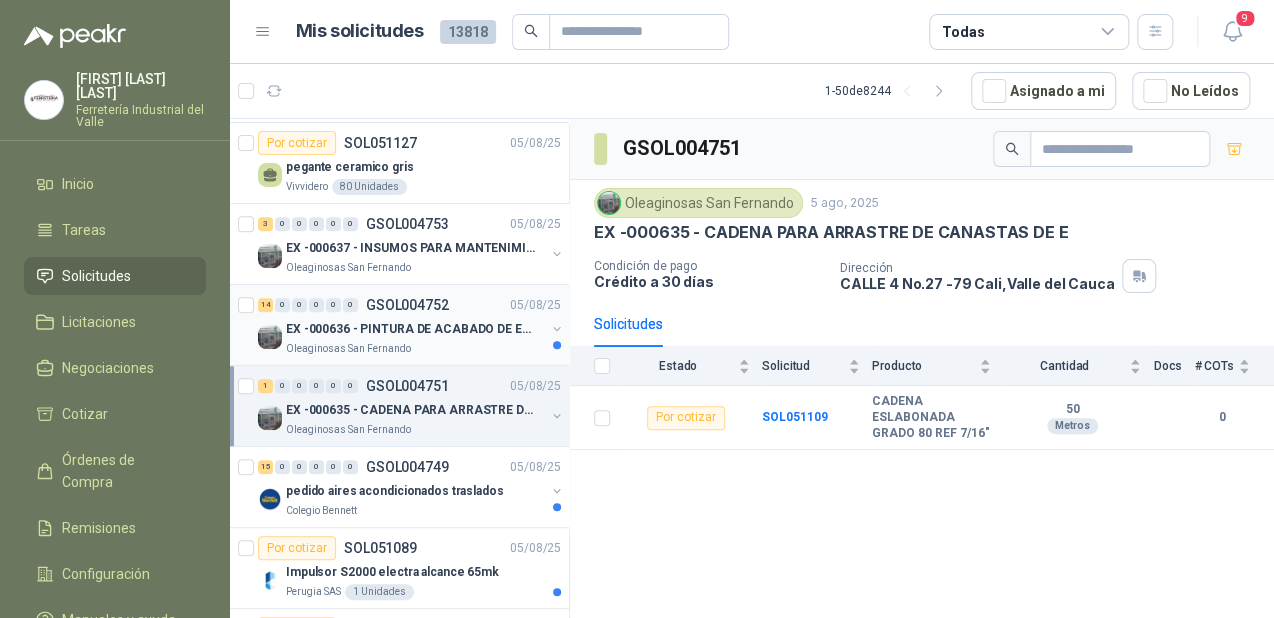 click on "EX -000636 - PINTURA DE ACABADO DE EQUIPOS, ESTRUC" at bounding box center (410, 329) 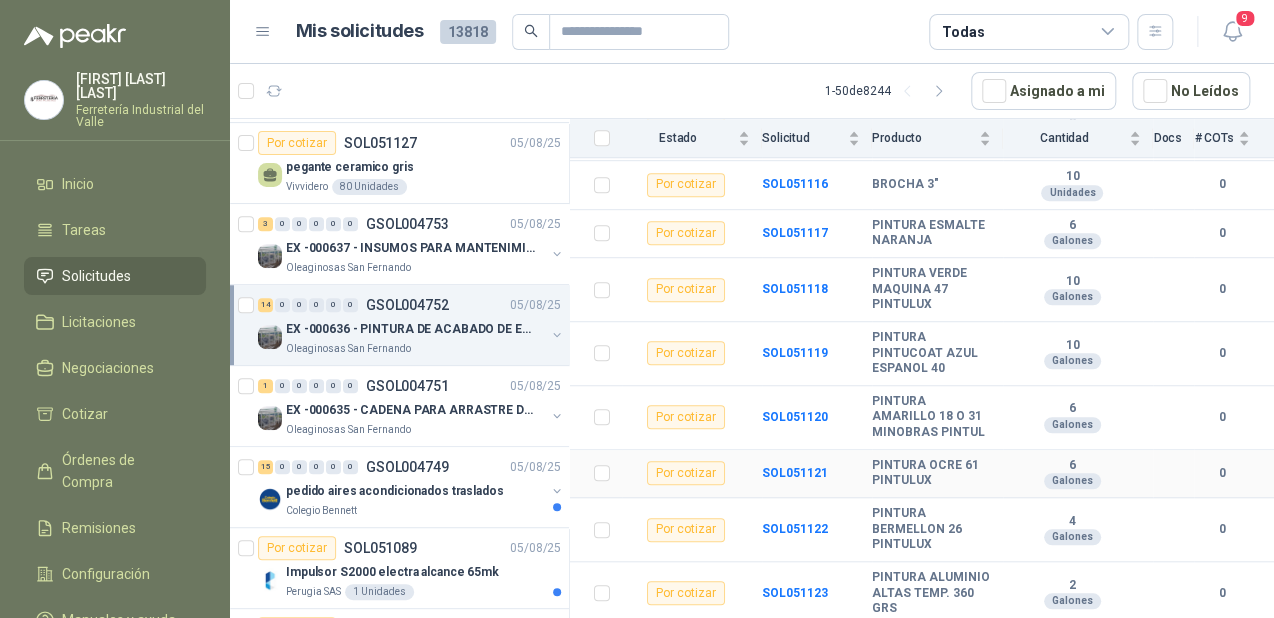 scroll, scrollTop: 560, scrollLeft: 0, axis: vertical 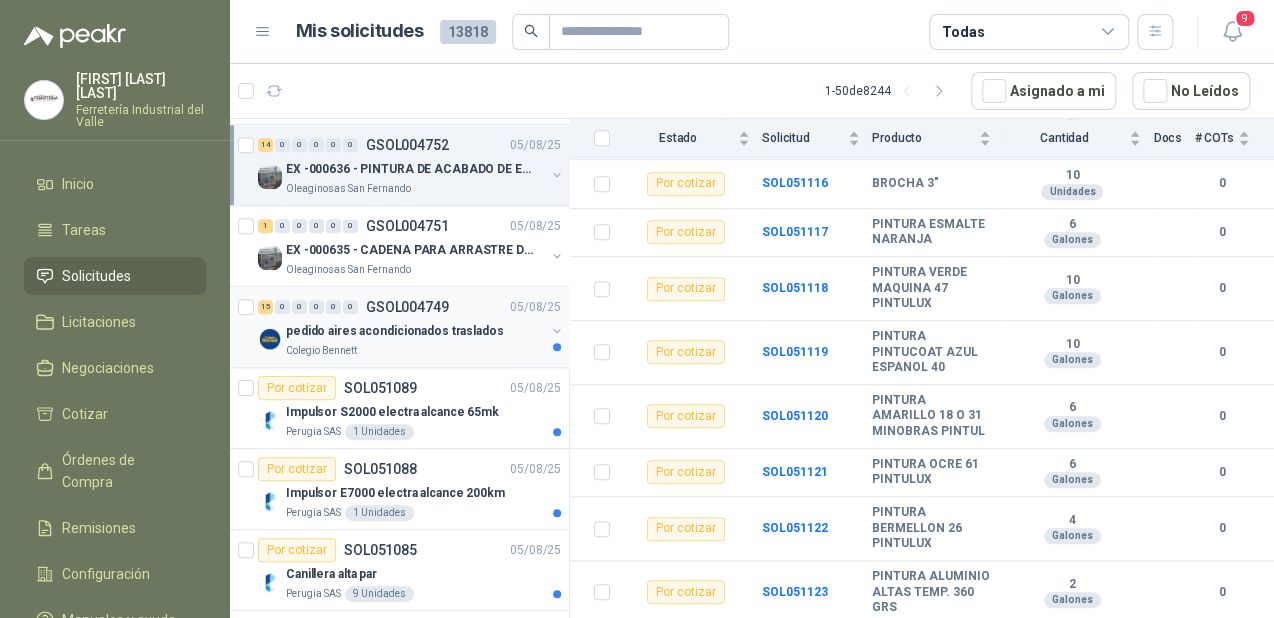 click on "pedido aires acondicionados traslados" at bounding box center [395, 331] 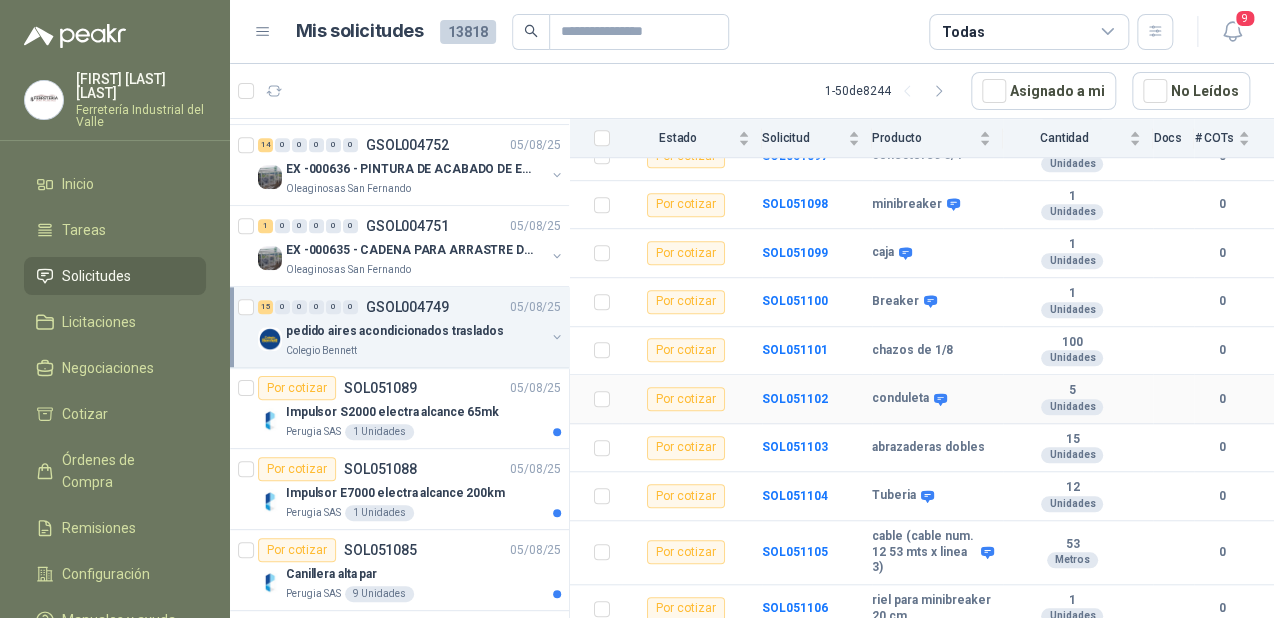 scroll, scrollTop: 503, scrollLeft: 0, axis: vertical 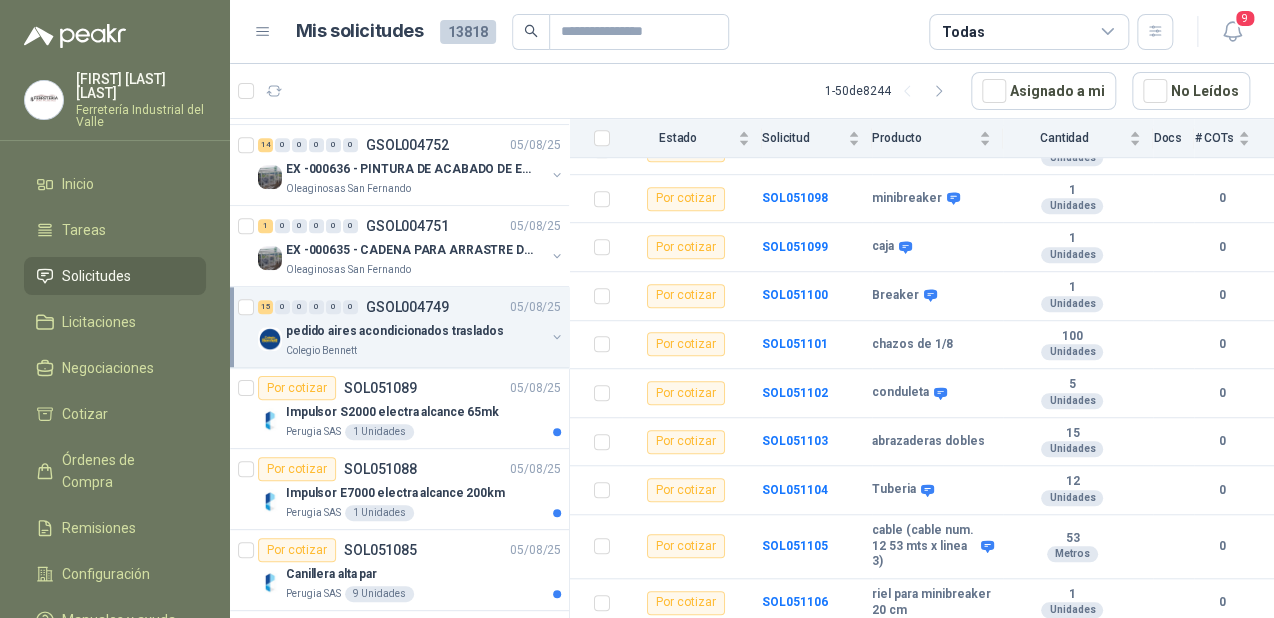 click on "pedido aires acondicionados traslados" at bounding box center [395, 331] 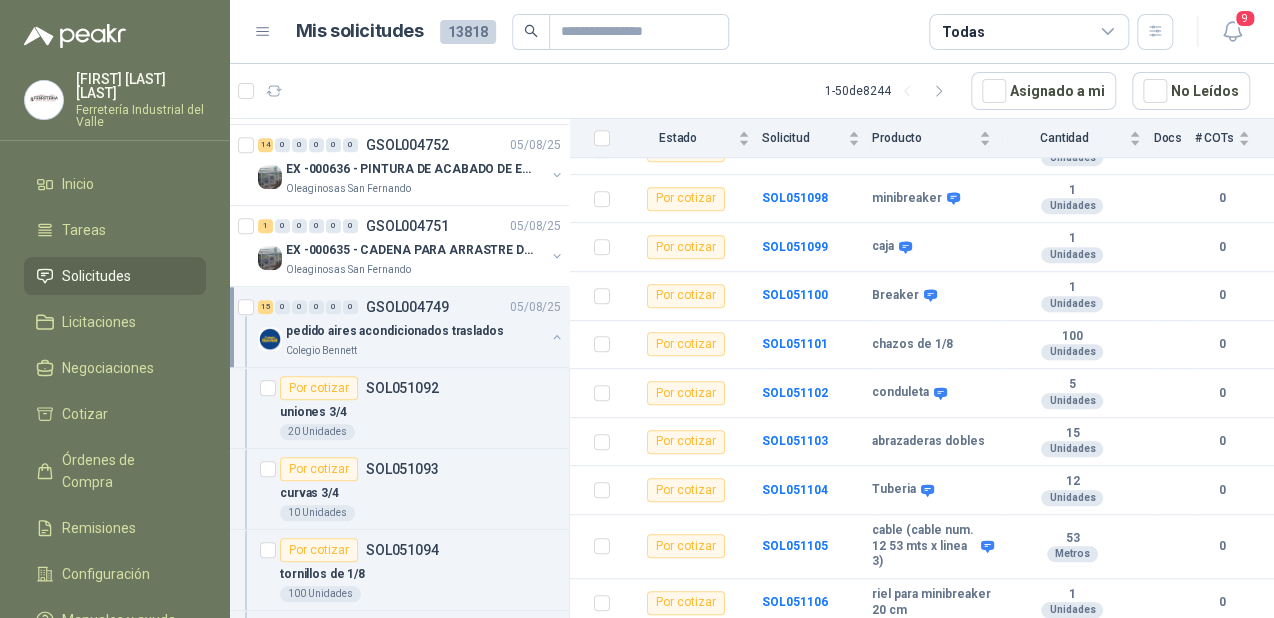 scroll, scrollTop: 6, scrollLeft: 0, axis: vertical 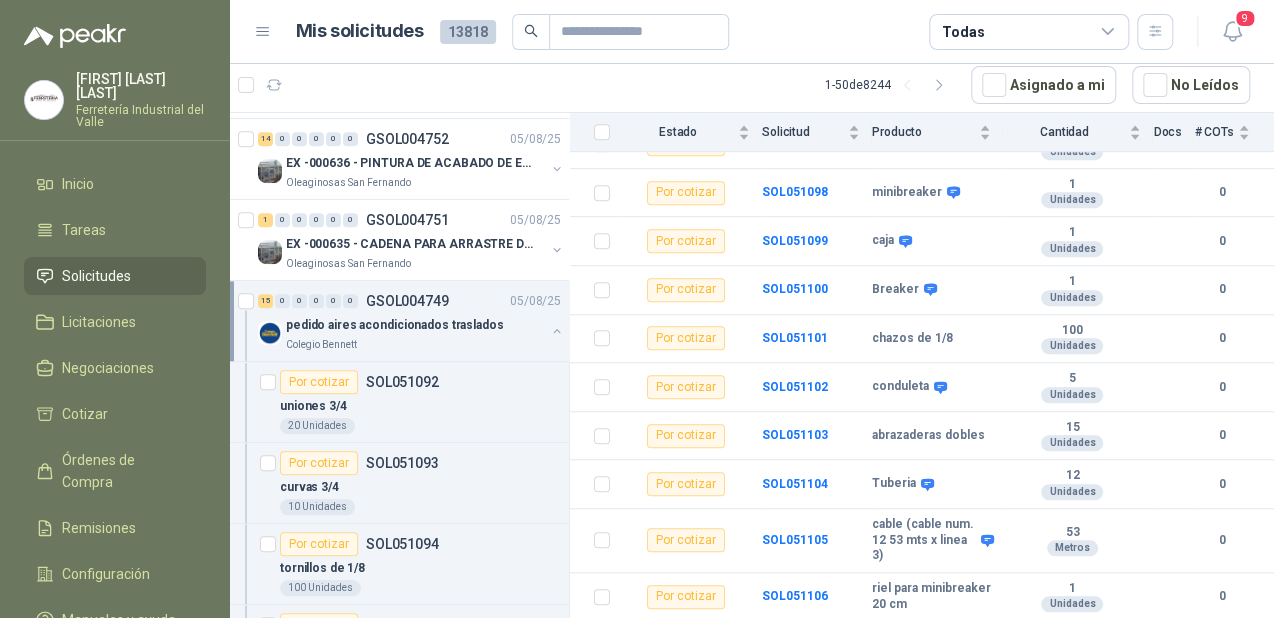 click on "Colegio Bennett" at bounding box center (415, 345) 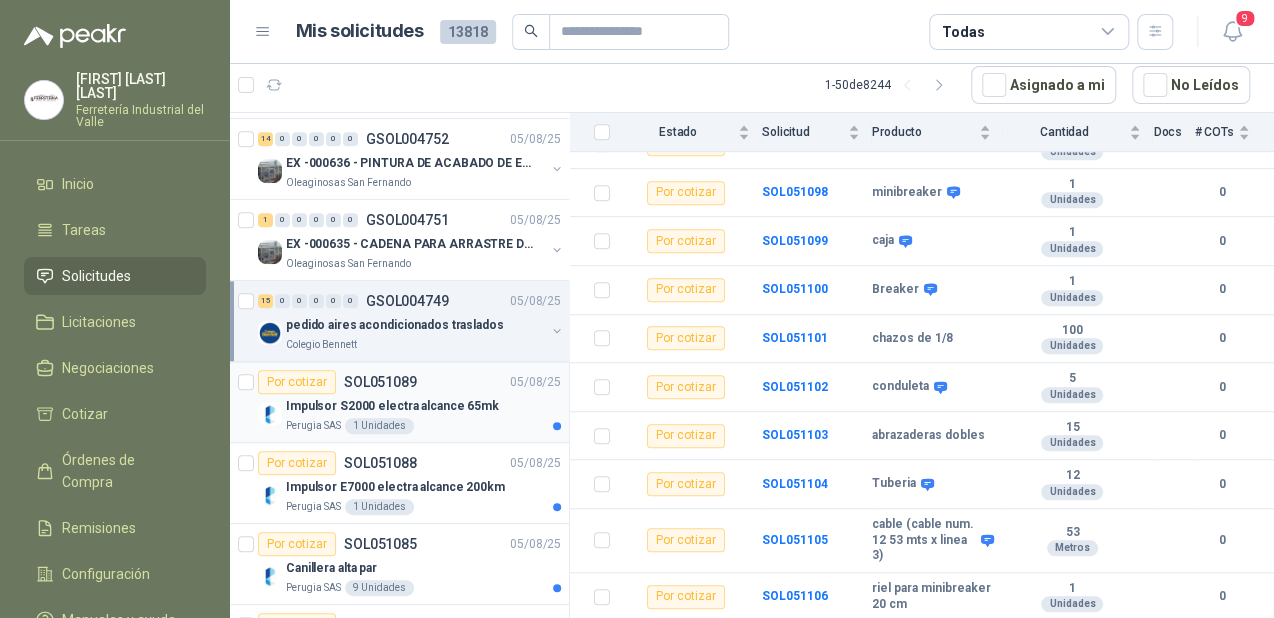 click on "Perugia SAS 1   Unidades" at bounding box center [423, 426] 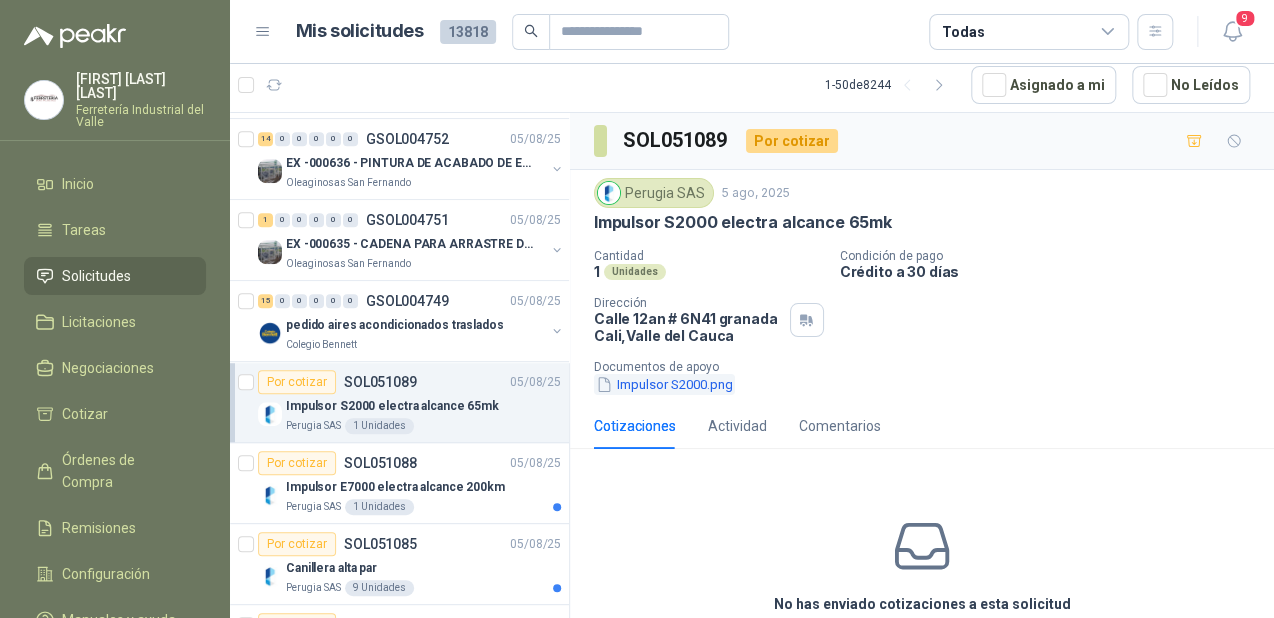 click on "Impulsor S2000.png" at bounding box center [664, 384] 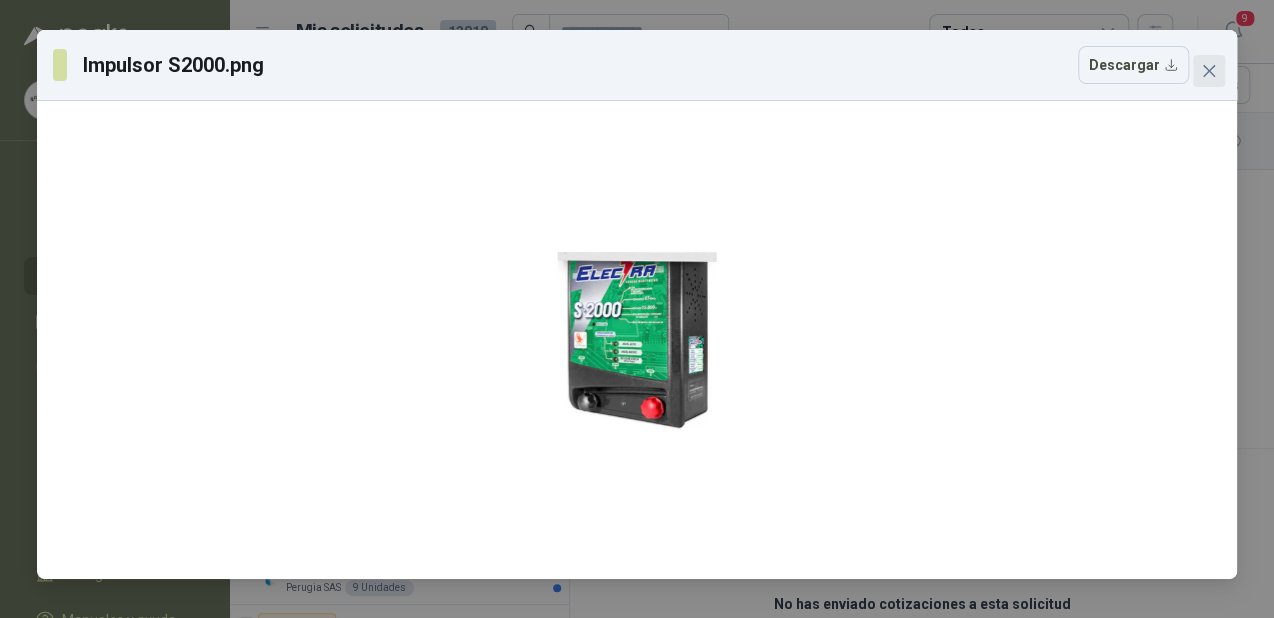 click 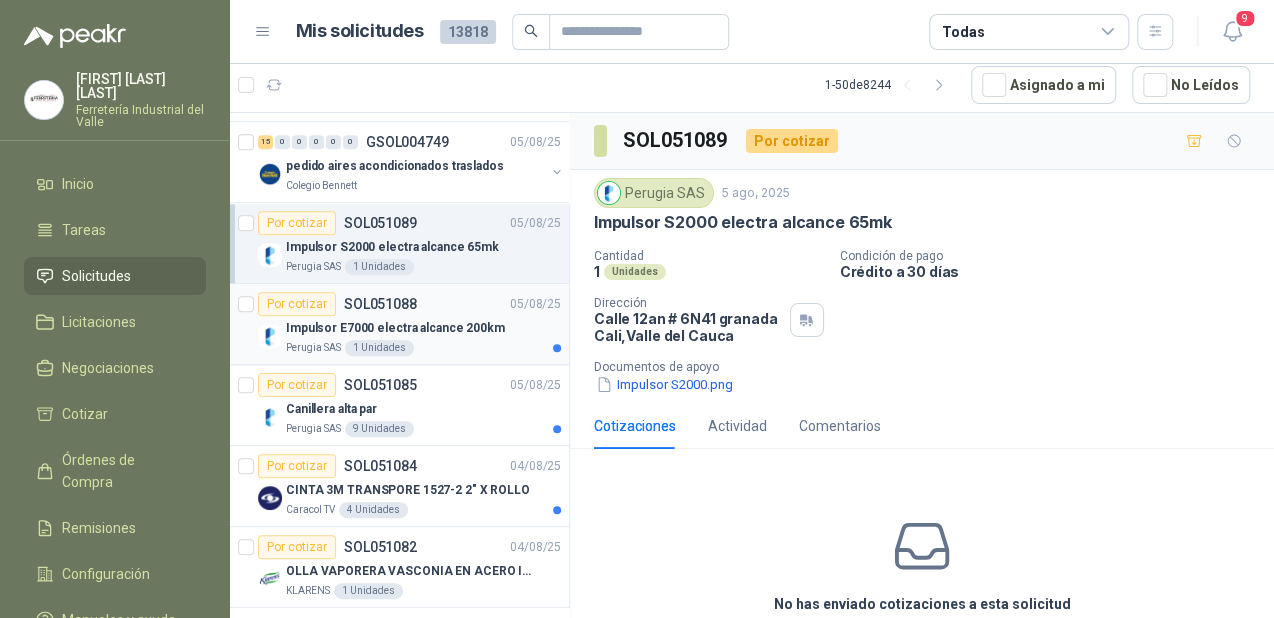 scroll, scrollTop: 640, scrollLeft: 0, axis: vertical 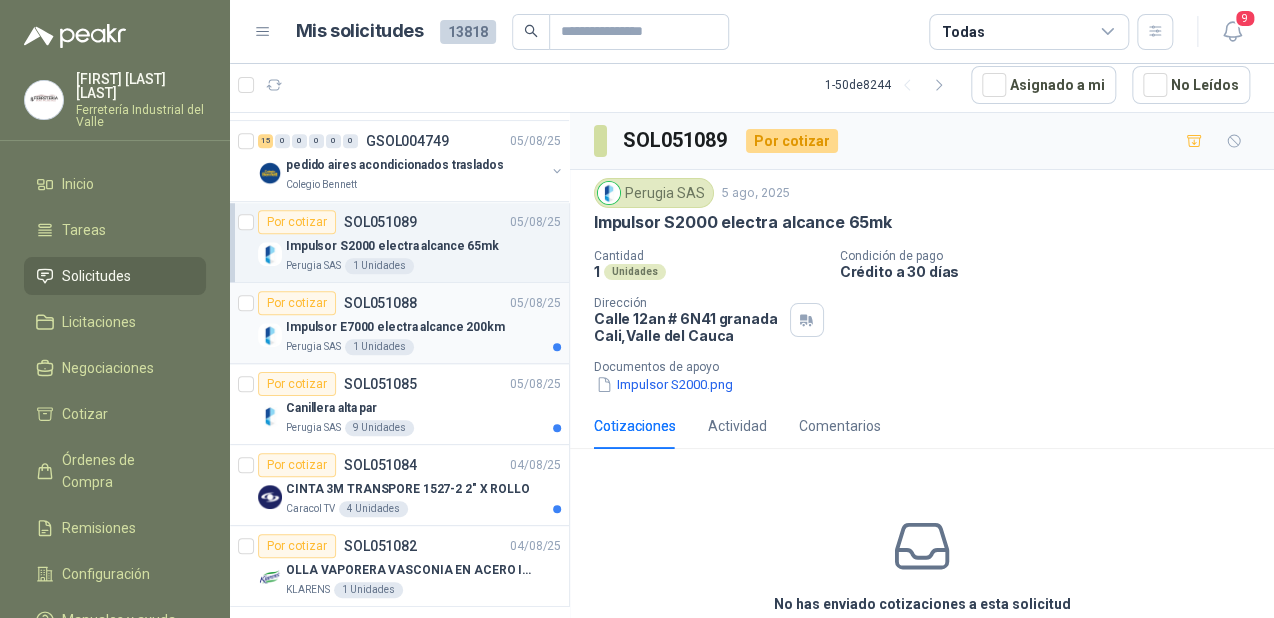 click on "Impulsor E7000 electra alcance 200km" at bounding box center [395, 327] 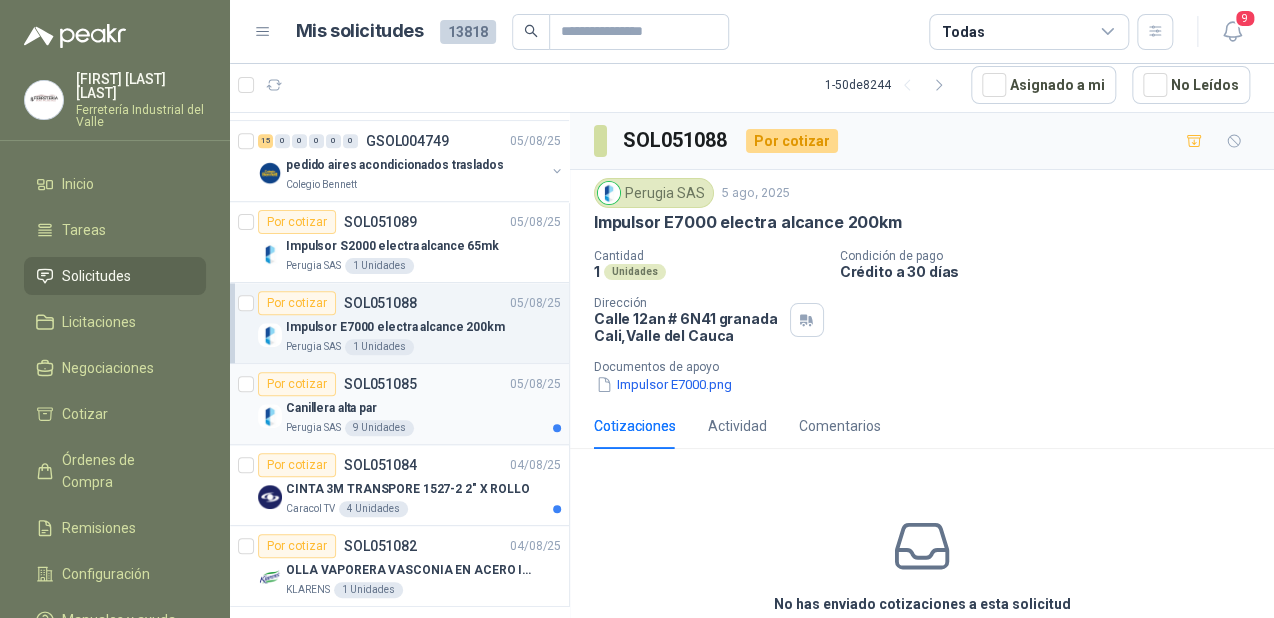scroll, scrollTop: 800, scrollLeft: 0, axis: vertical 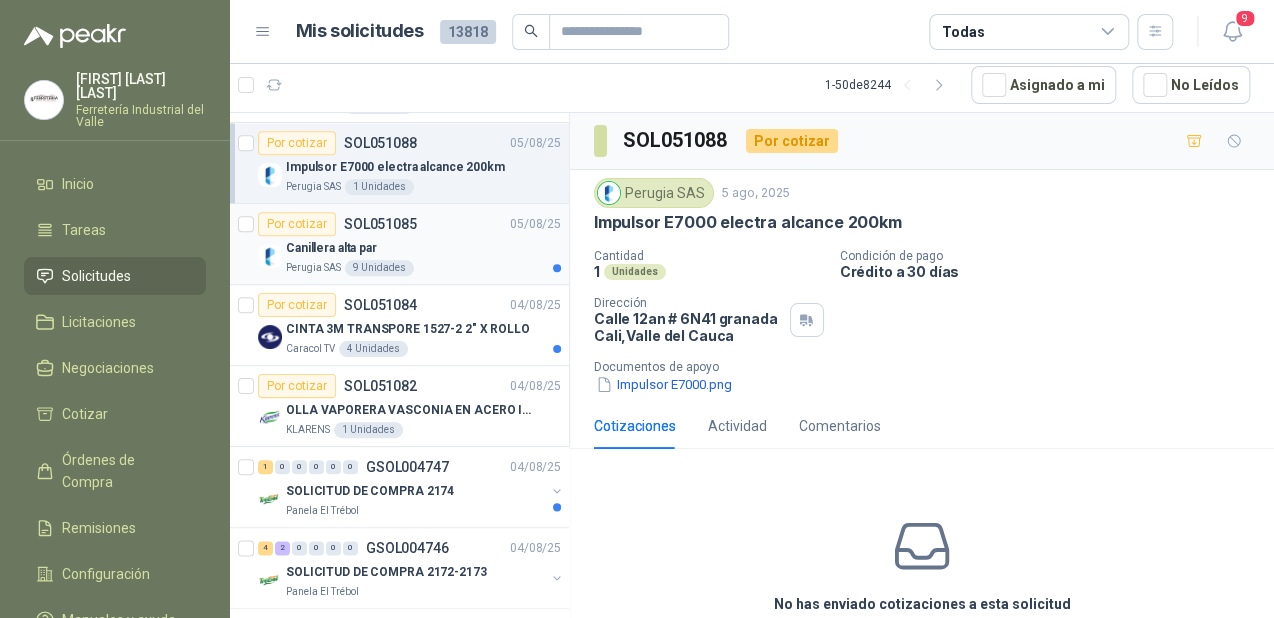 click on "Por cotizar SOL051085 [DATE]" at bounding box center (409, 224) 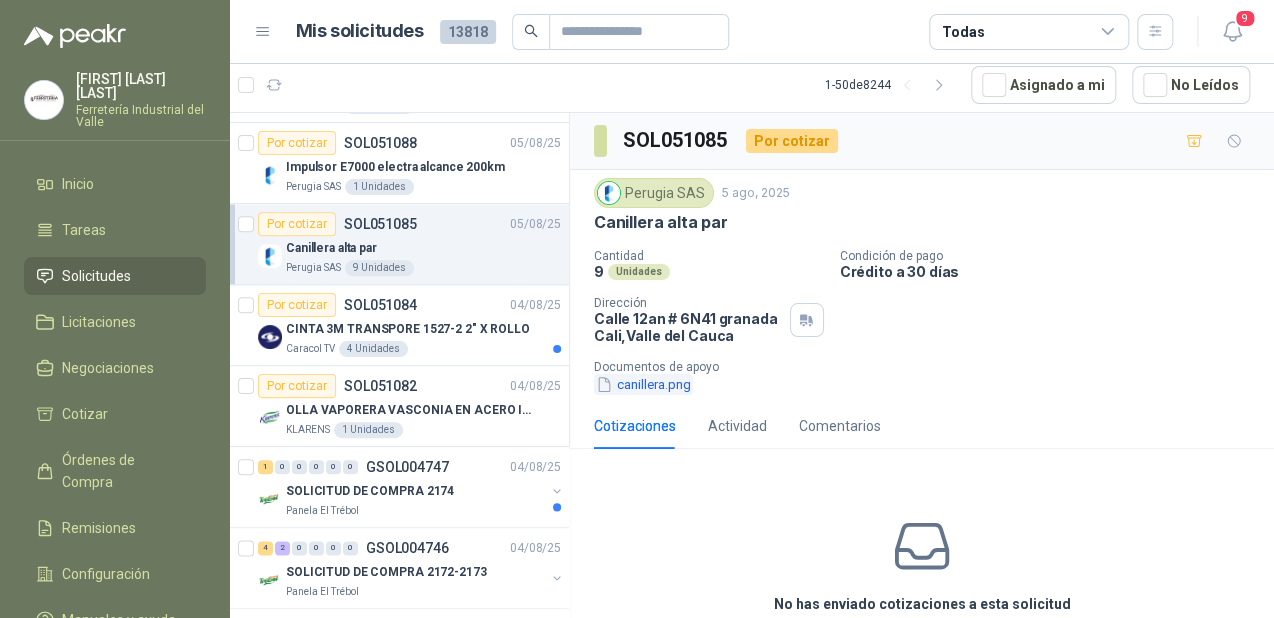 click on "canillera.png" at bounding box center (643, 384) 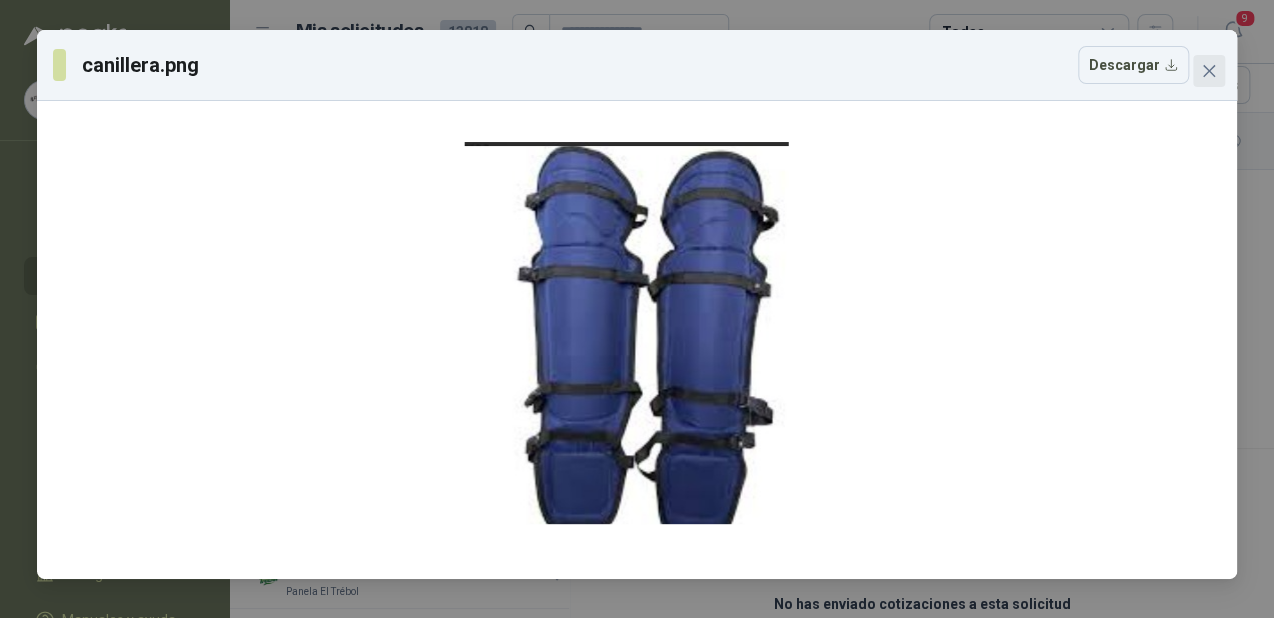 click 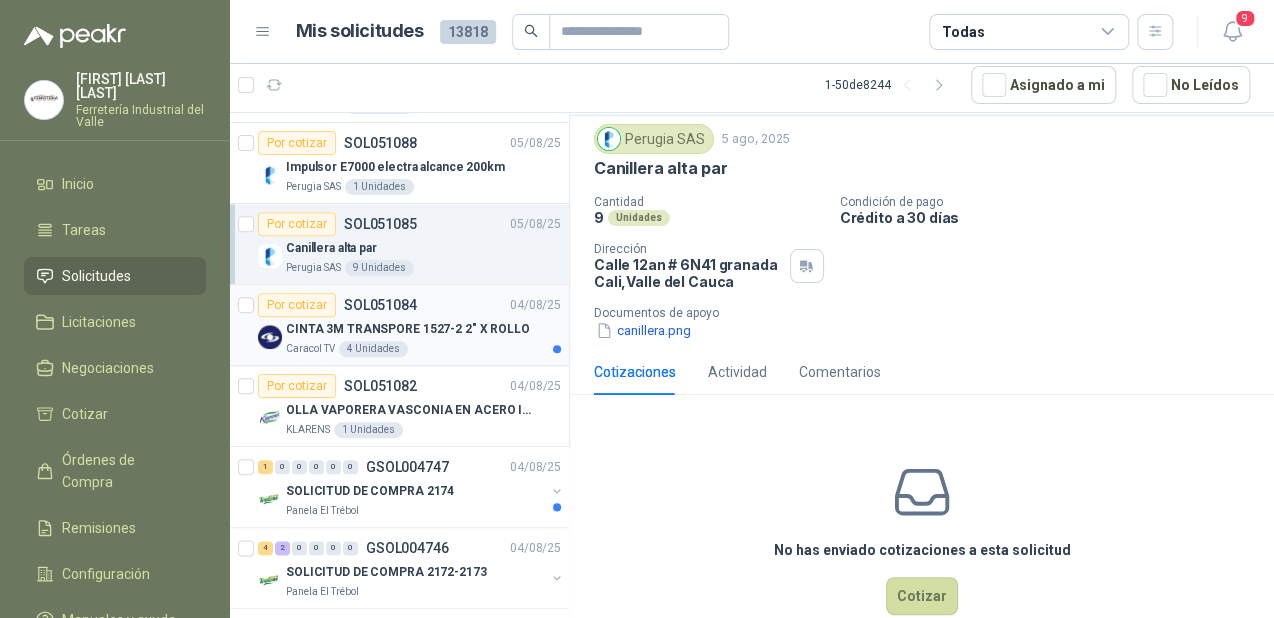 scroll, scrollTop: 80, scrollLeft: 0, axis: vertical 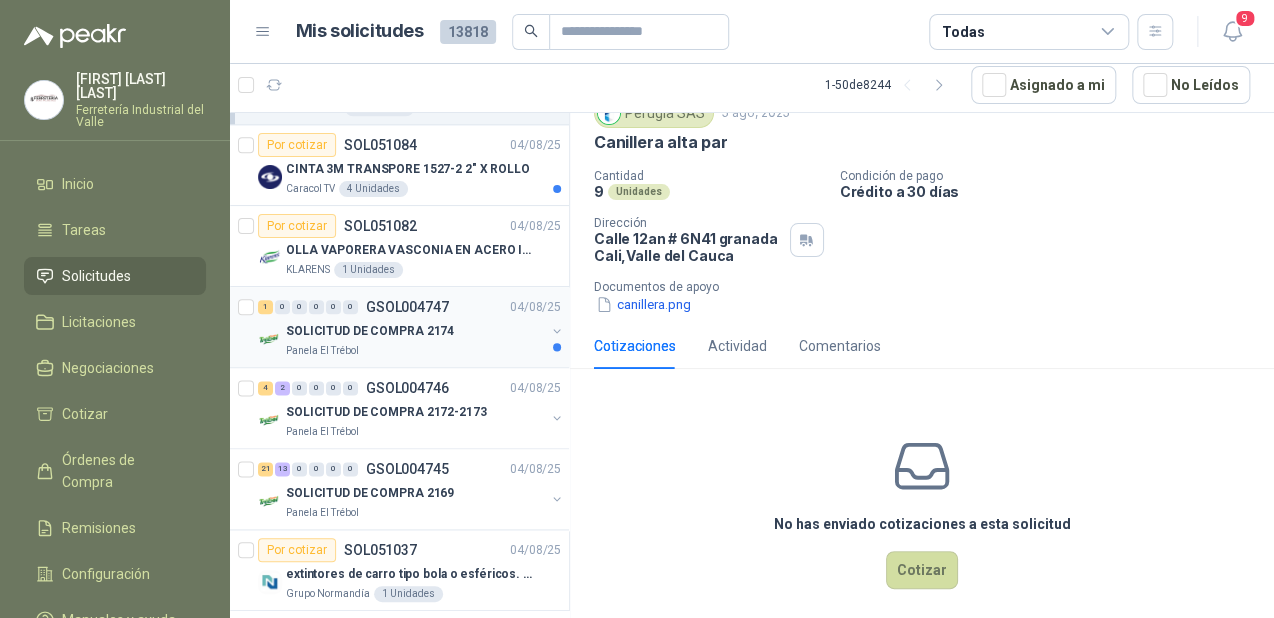 click on "SOLICITUD DE COMPRA 2174" at bounding box center (370, 331) 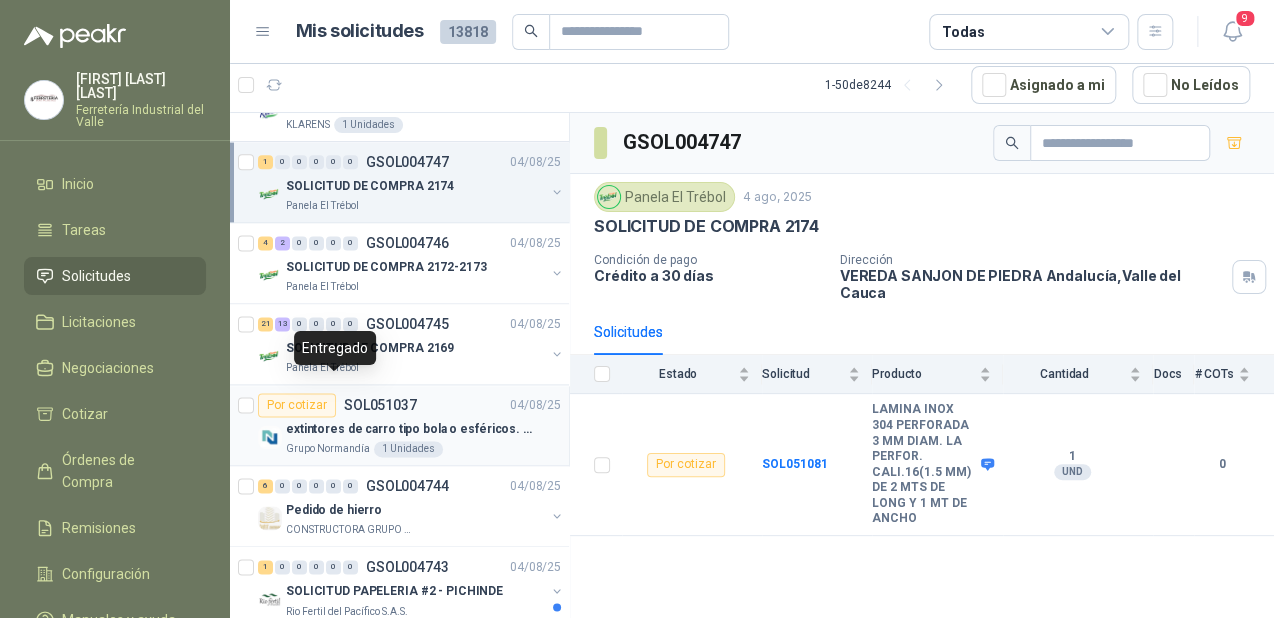 scroll, scrollTop: 1120, scrollLeft: 0, axis: vertical 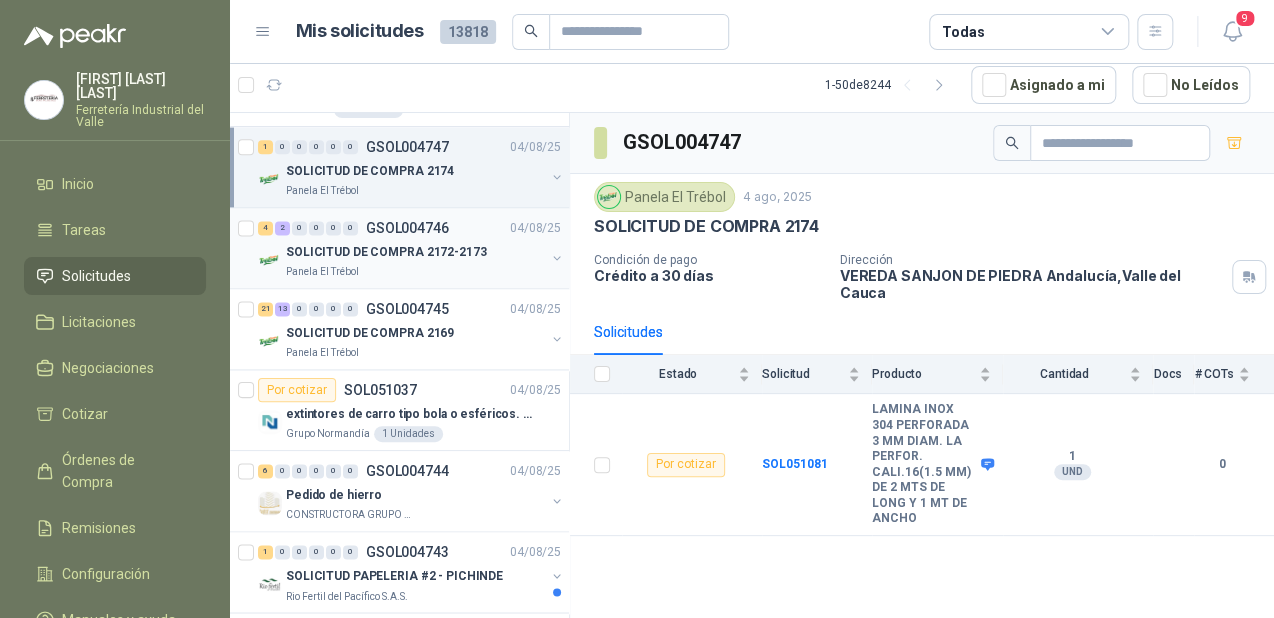 click on "SOLICITUD DE COMPRA 2172-2173" at bounding box center [386, 252] 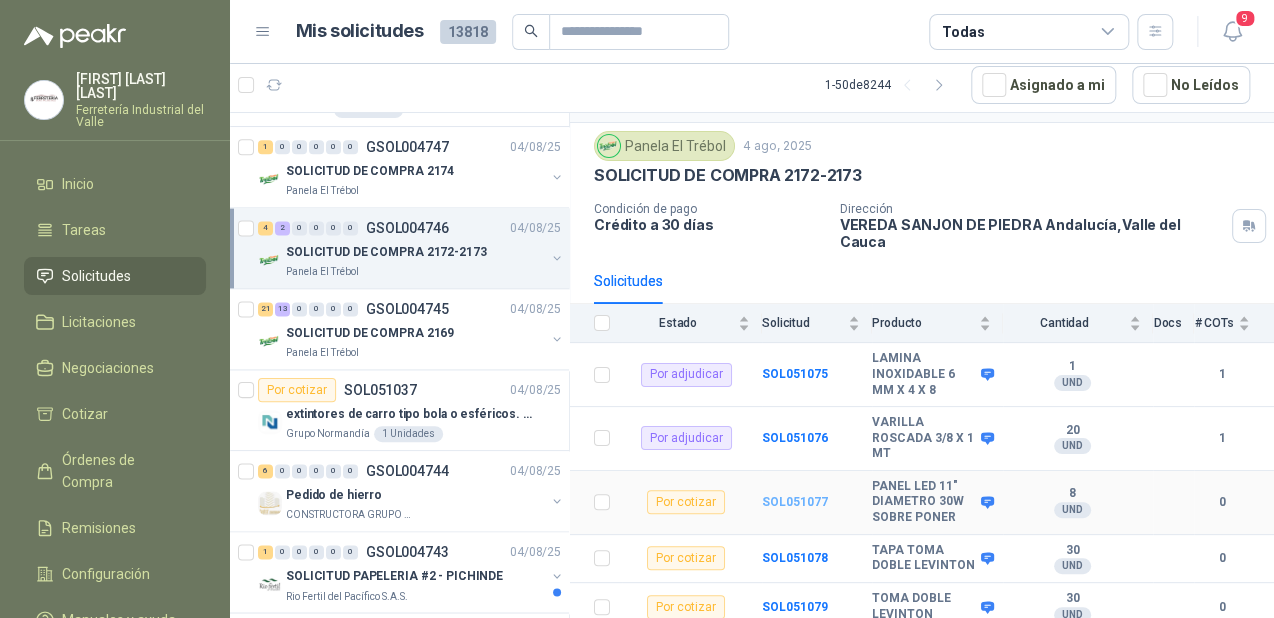 scroll, scrollTop: 111, scrollLeft: 0, axis: vertical 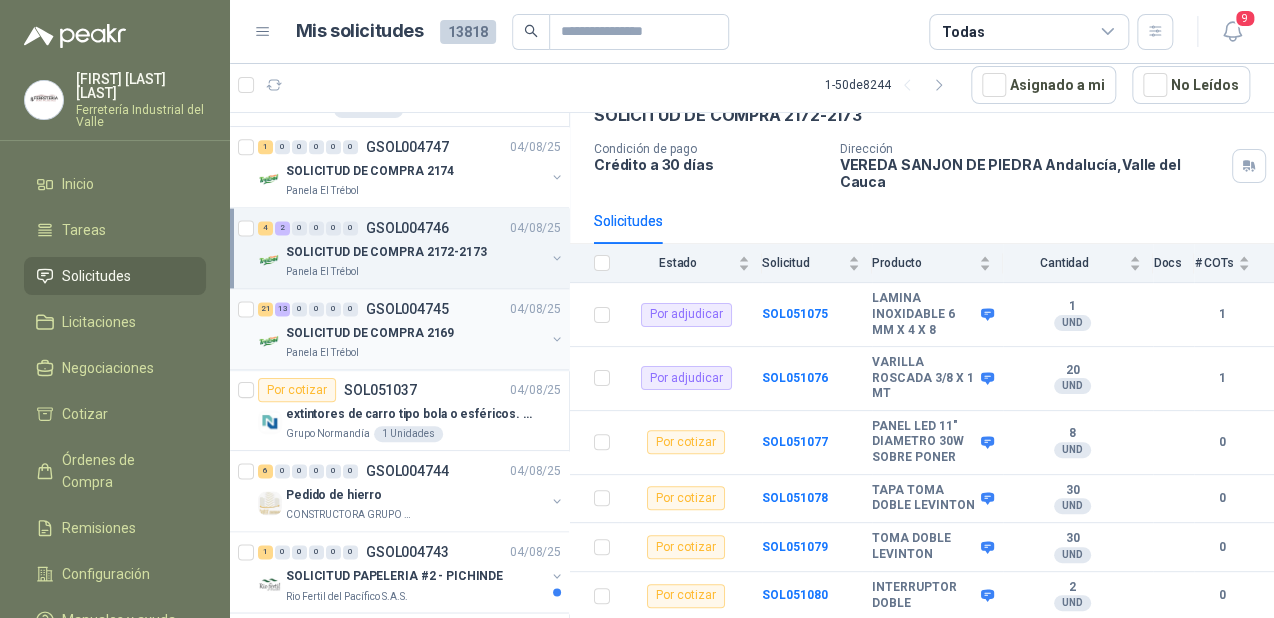 click on "SOLICITUD DE COMPRA 2169" at bounding box center (370, 333) 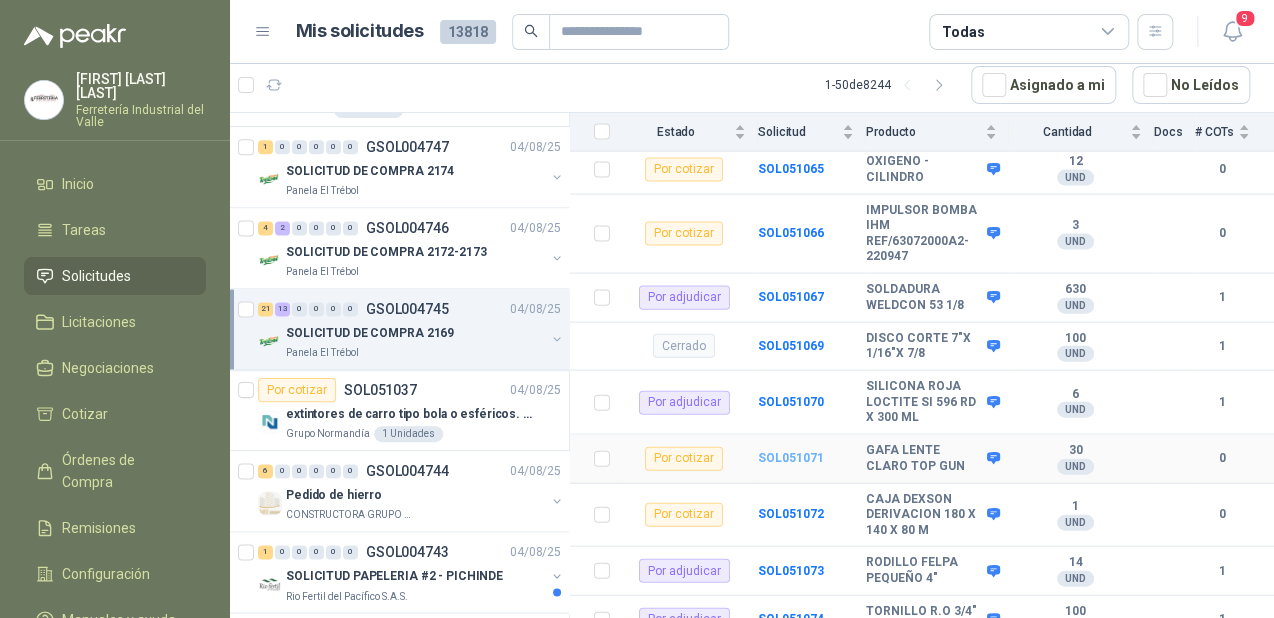 scroll, scrollTop: 1812, scrollLeft: 0, axis: vertical 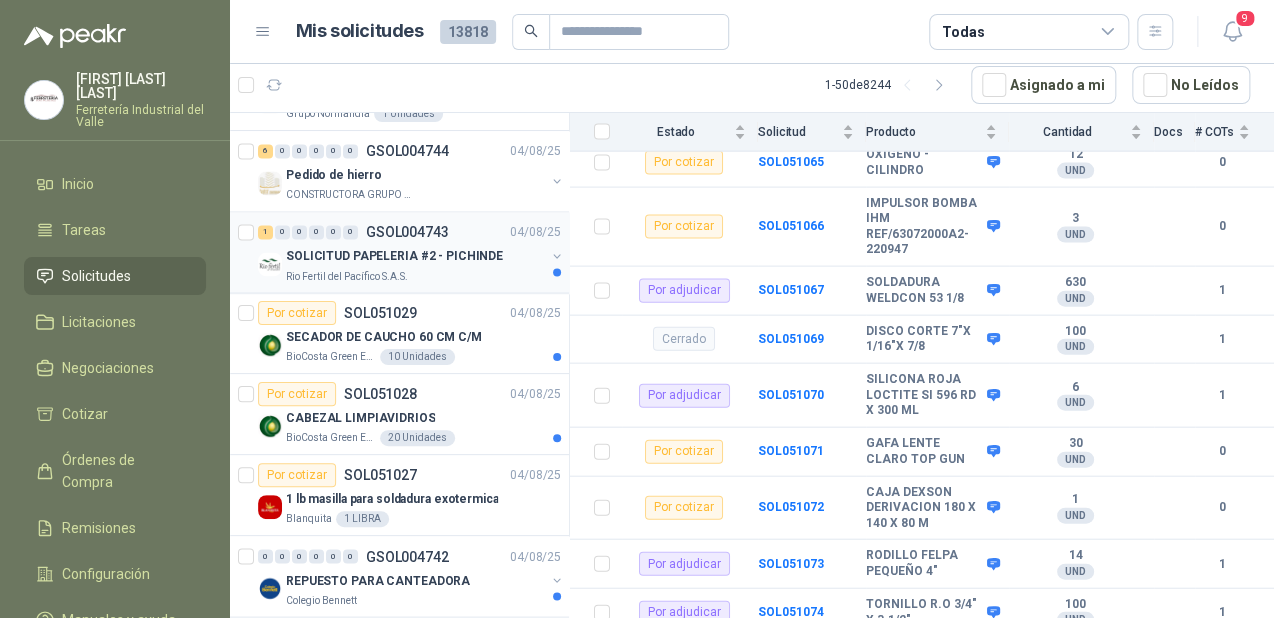 click on "SOLICITUD PAPELERIA #2 - PICHINDE" at bounding box center (394, 256) 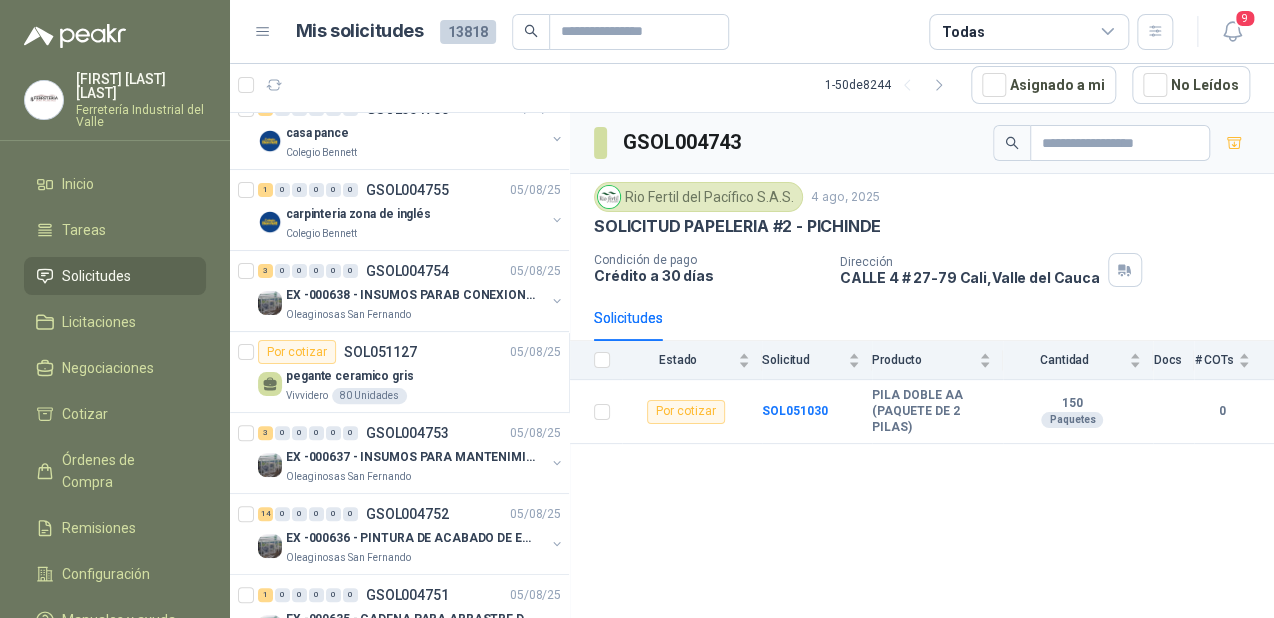 scroll, scrollTop: 0, scrollLeft: 0, axis: both 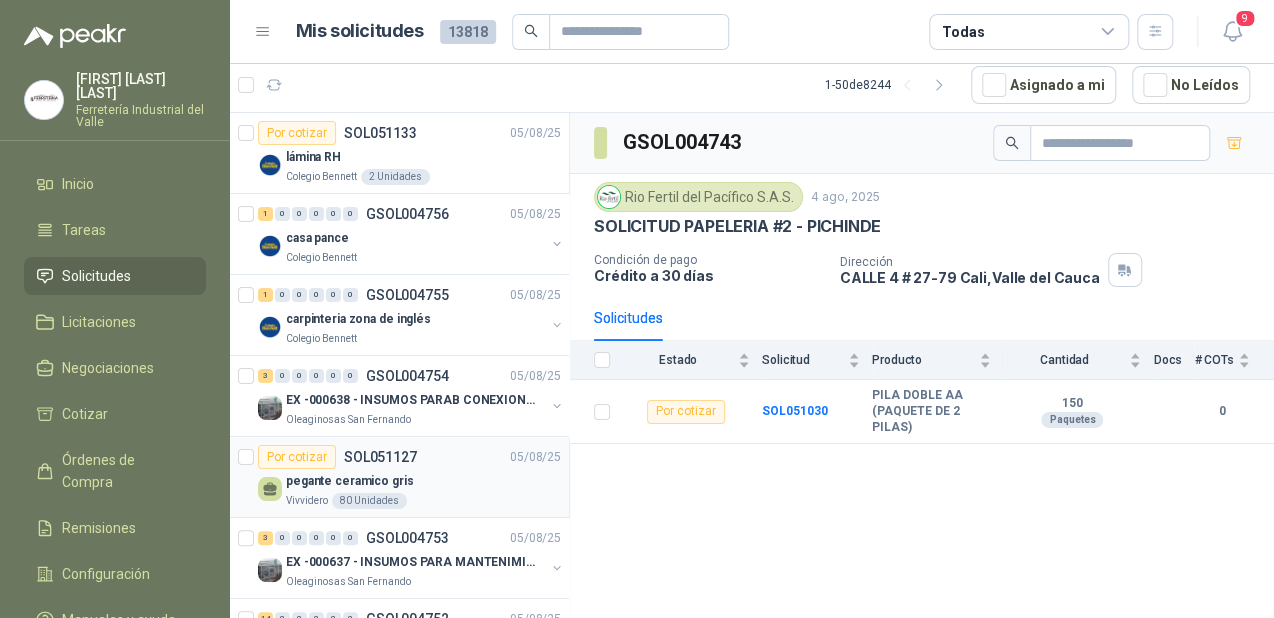 click on "pegante  ceramico gris" at bounding box center (423, 481) 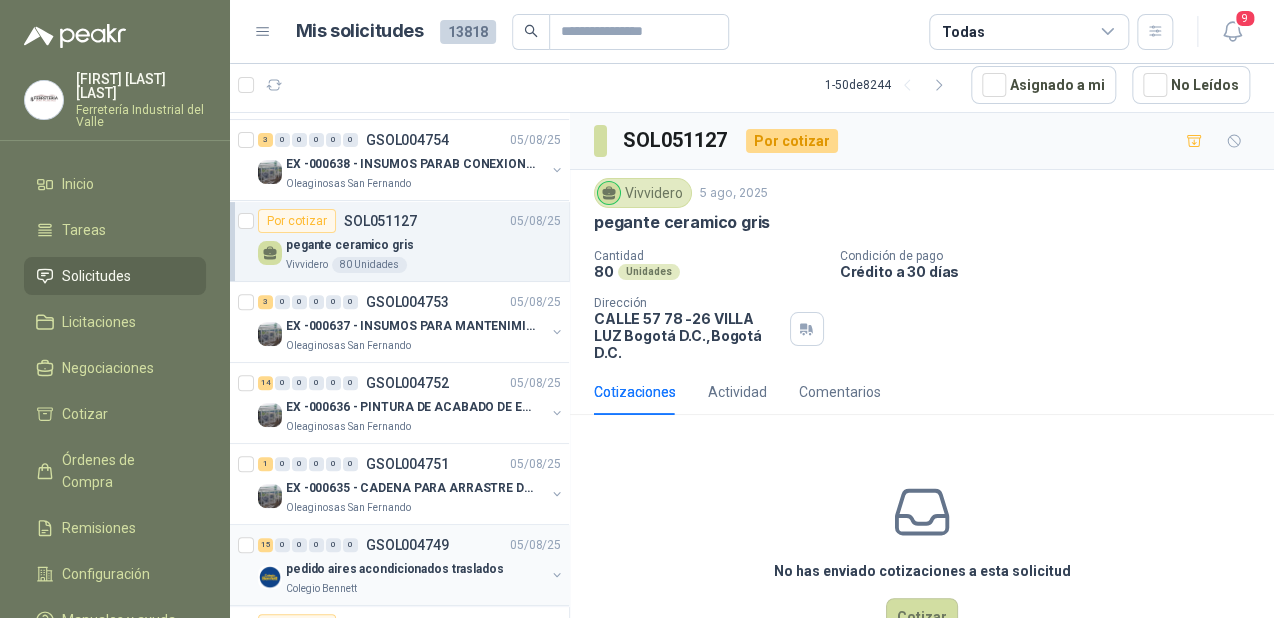 scroll, scrollTop: 240, scrollLeft: 0, axis: vertical 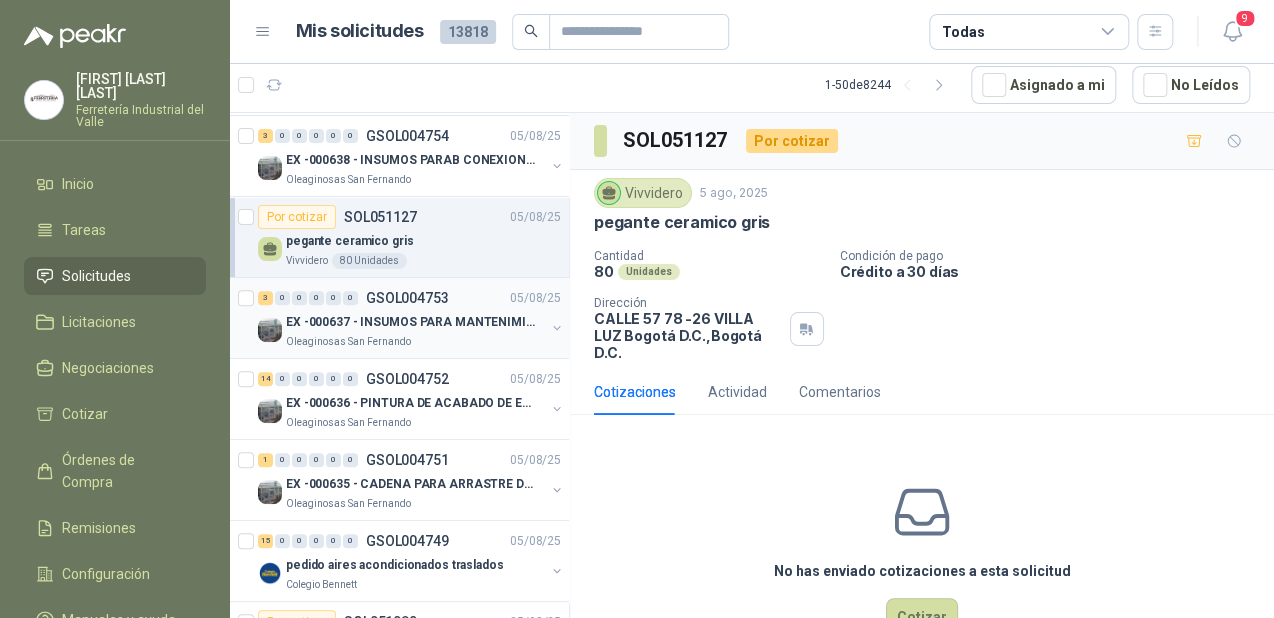 click on "EX -000637 - INSUMOS PARA MANTENIMINENTO MECANICO" at bounding box center [410, 322] 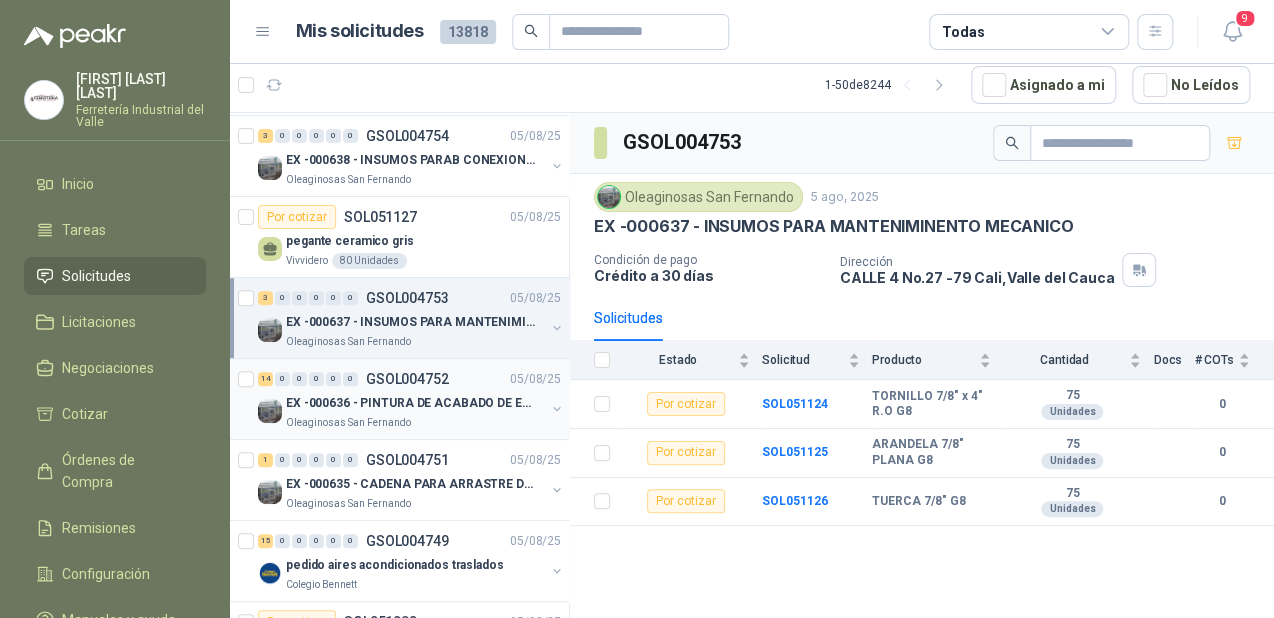 click on "Oleaginosas San Fernando" at bounding box center [415, 423] 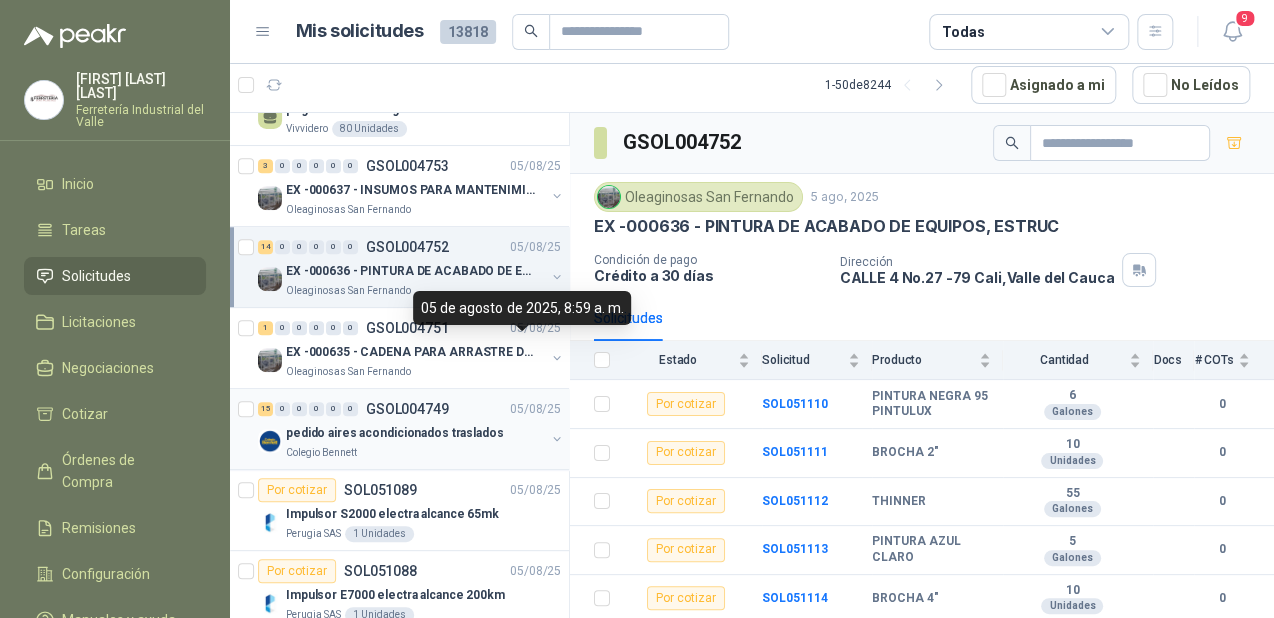 scroll, scrollTop: 480, scrollLeft: 0, axis: vertical 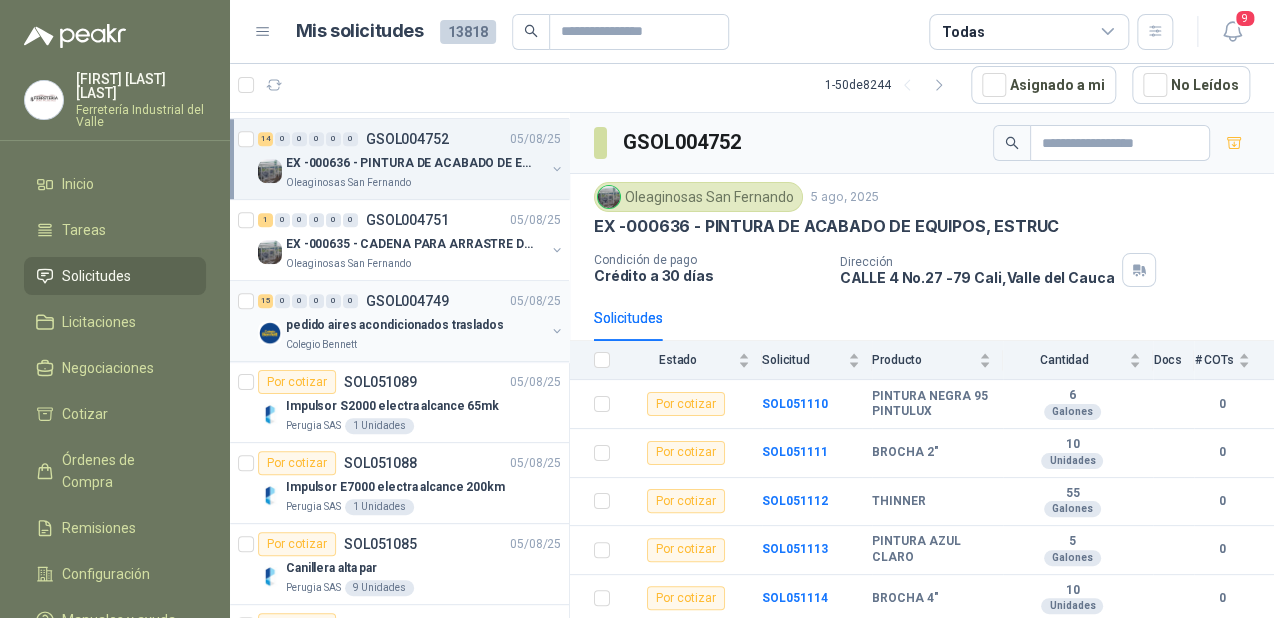 click on "pedido aires acondicionados traslados" at bounding box center [395, 325] 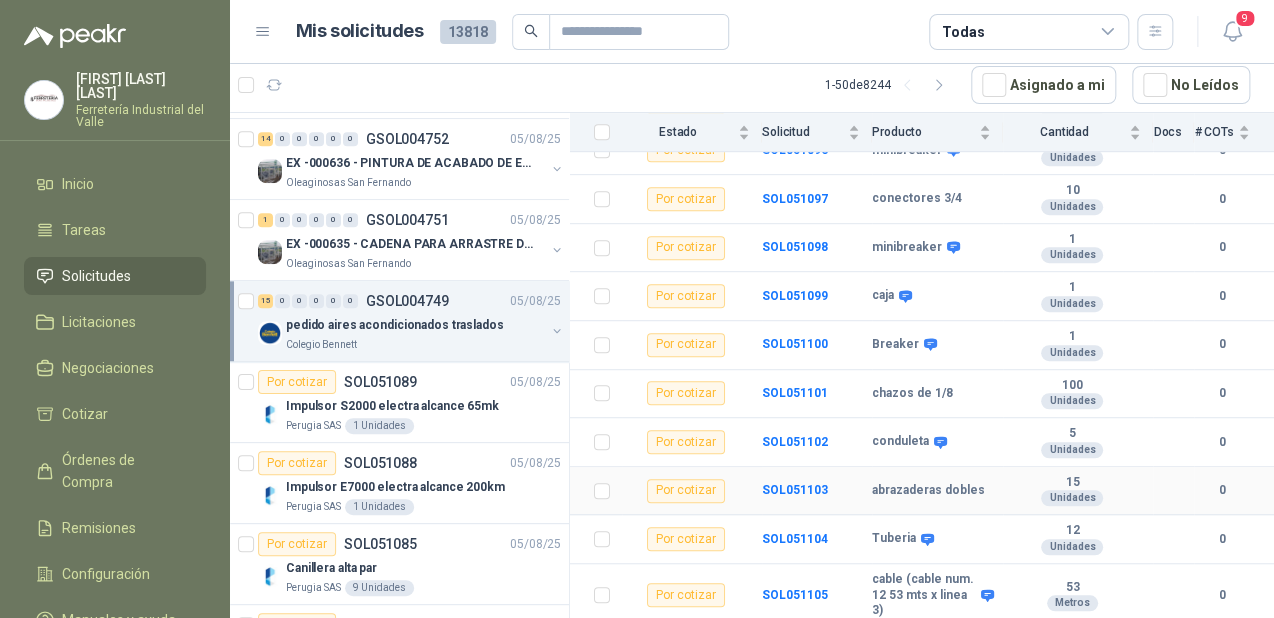 scroll, scrollTop: 503, scrollLeft: 0, axis: vertical 